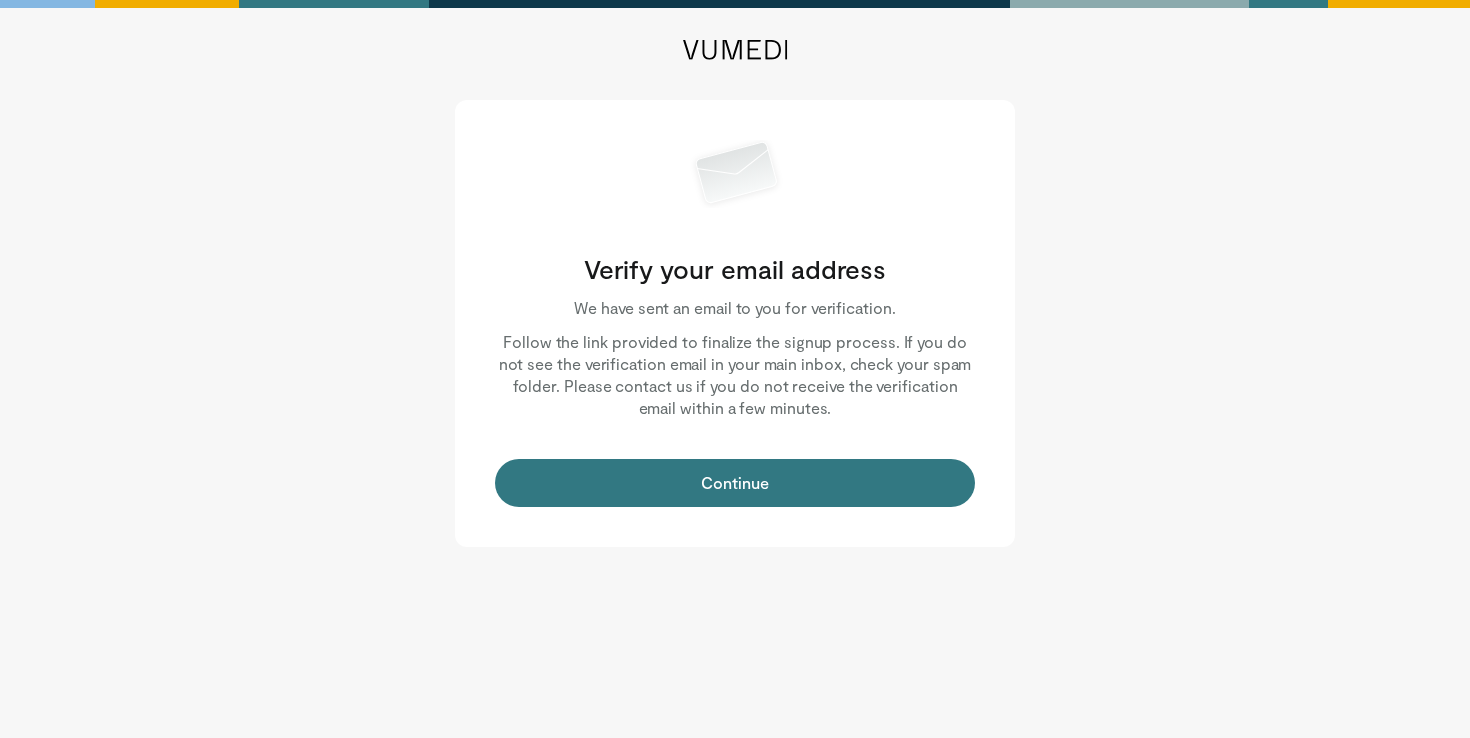 scroll, scrollTop: 0, scrollLeft: 0, axis: both 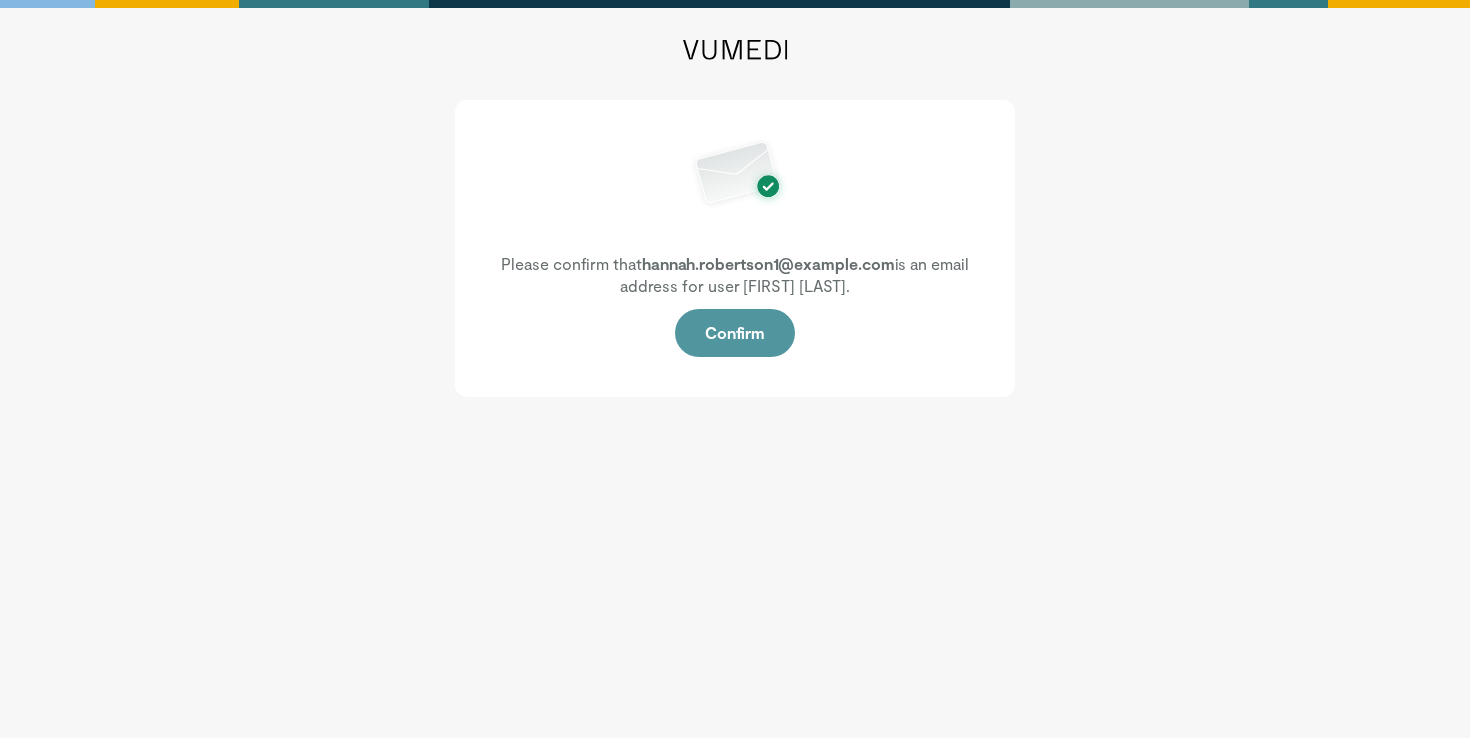 click on "Confirm" at bounding box center (735, 333) 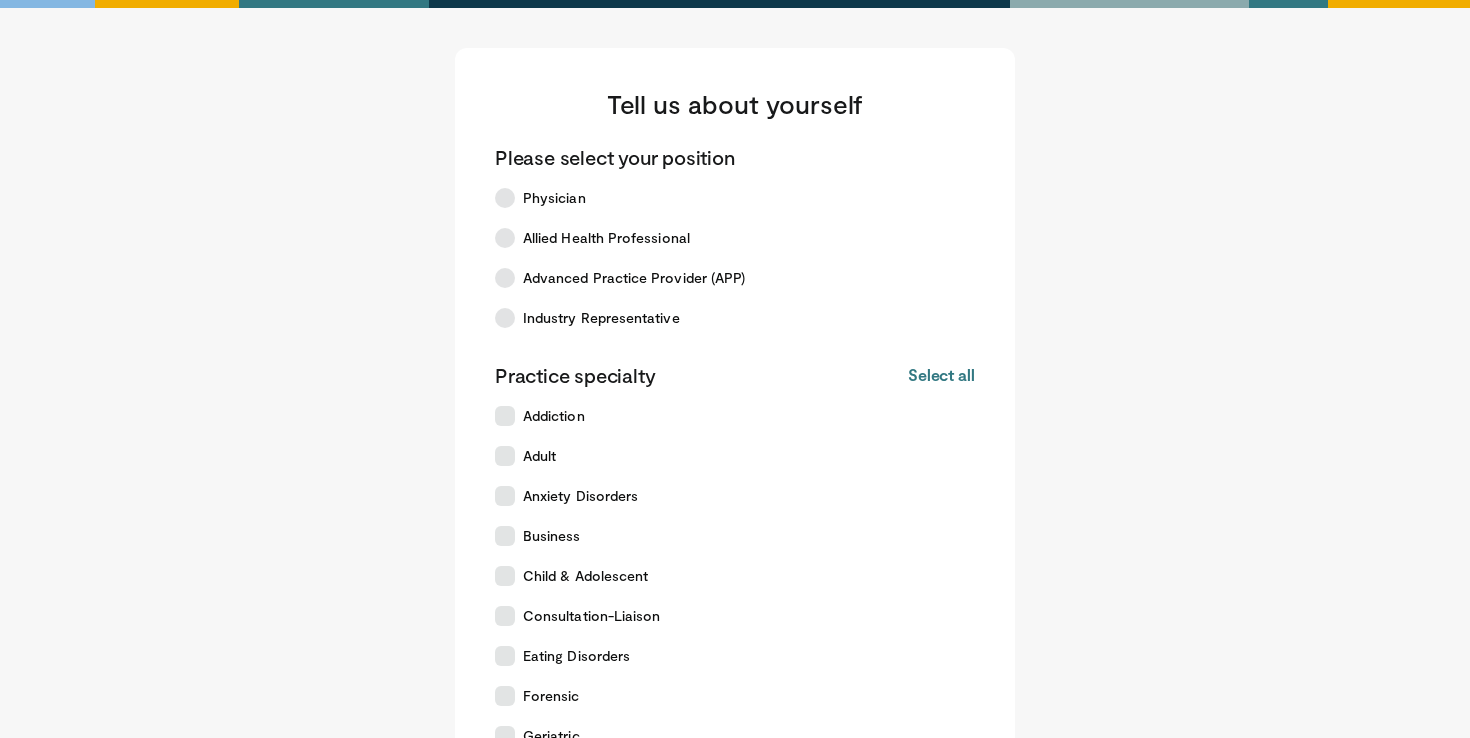 scroll, scrollTop: 0, scrollLeft: 0, axis: both 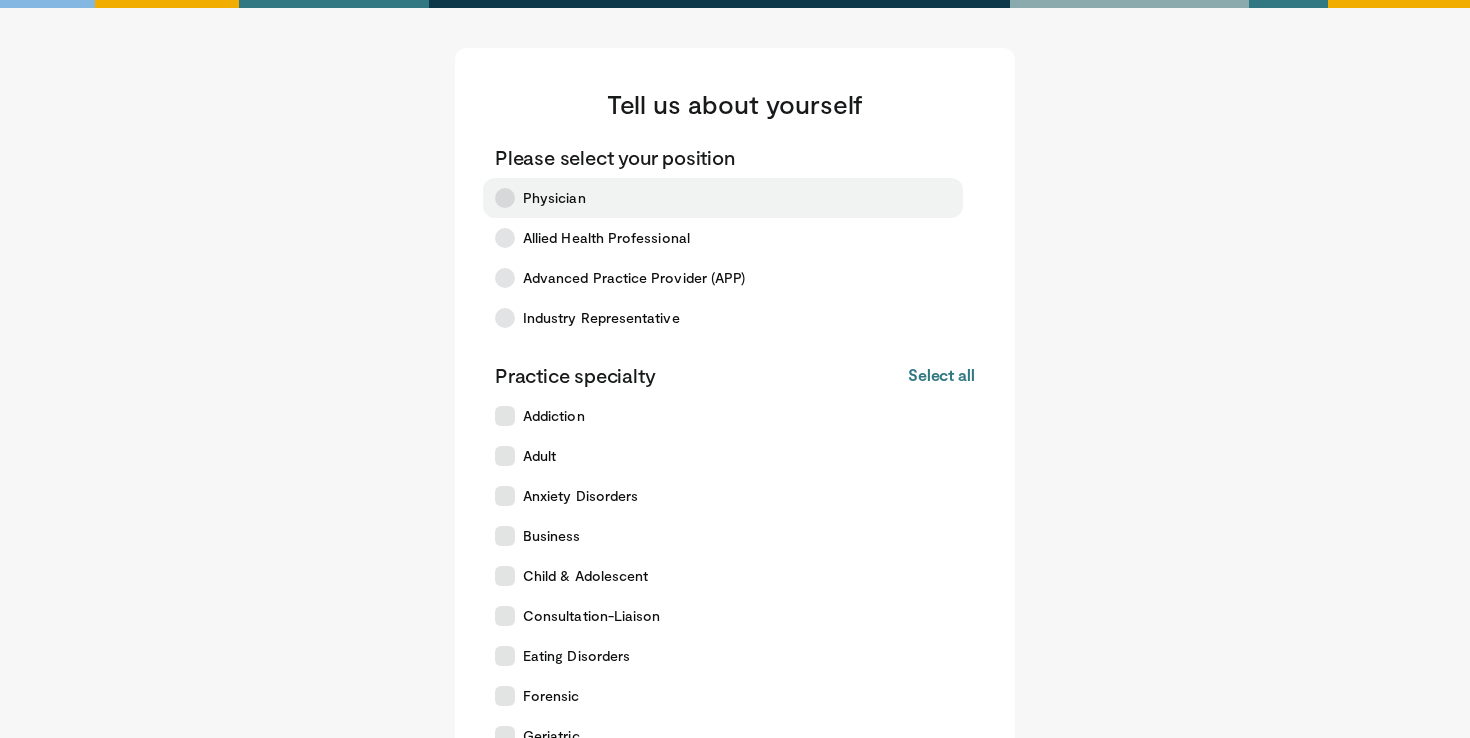 click on "Physician" at bounding box center [554, 198] 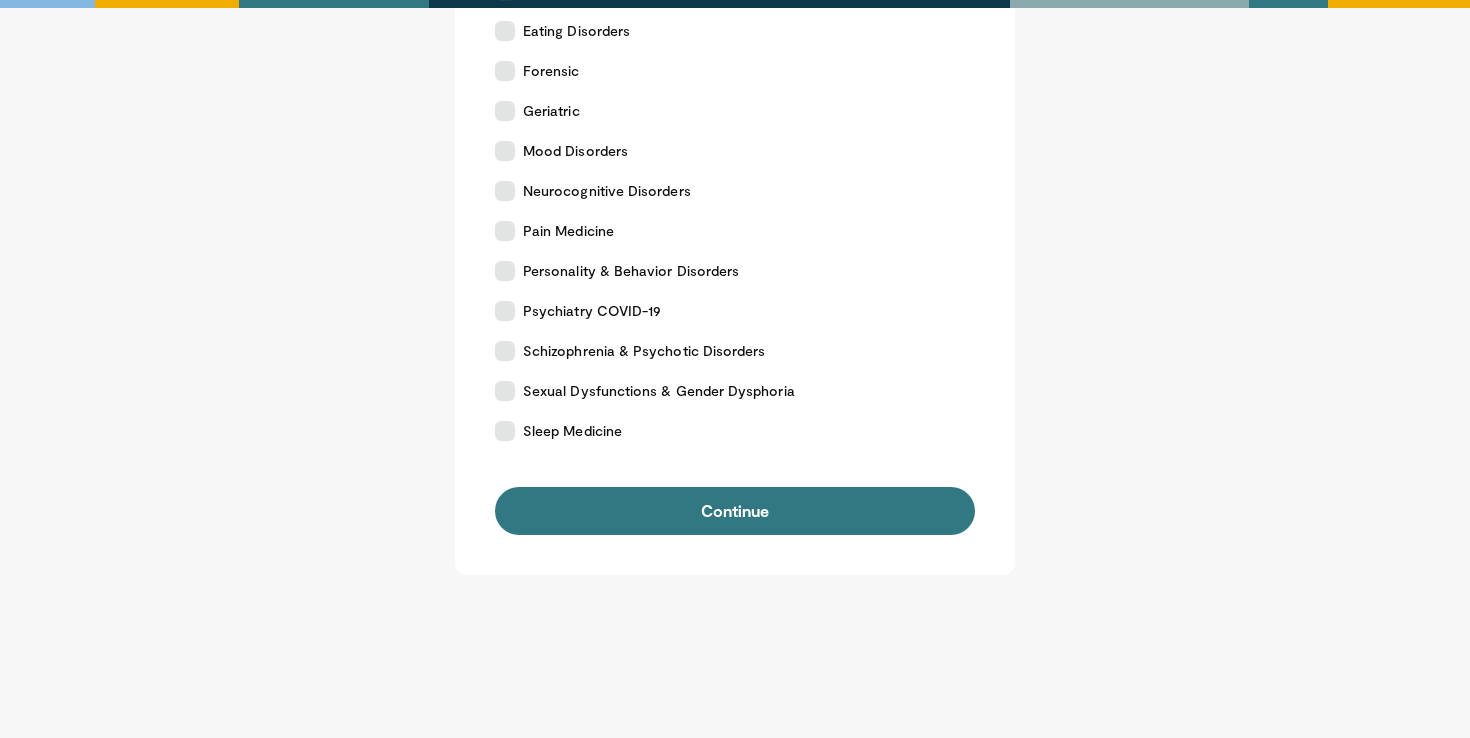 scroll, scrollTop: 660, scrollLeft: 0, axis: vertical 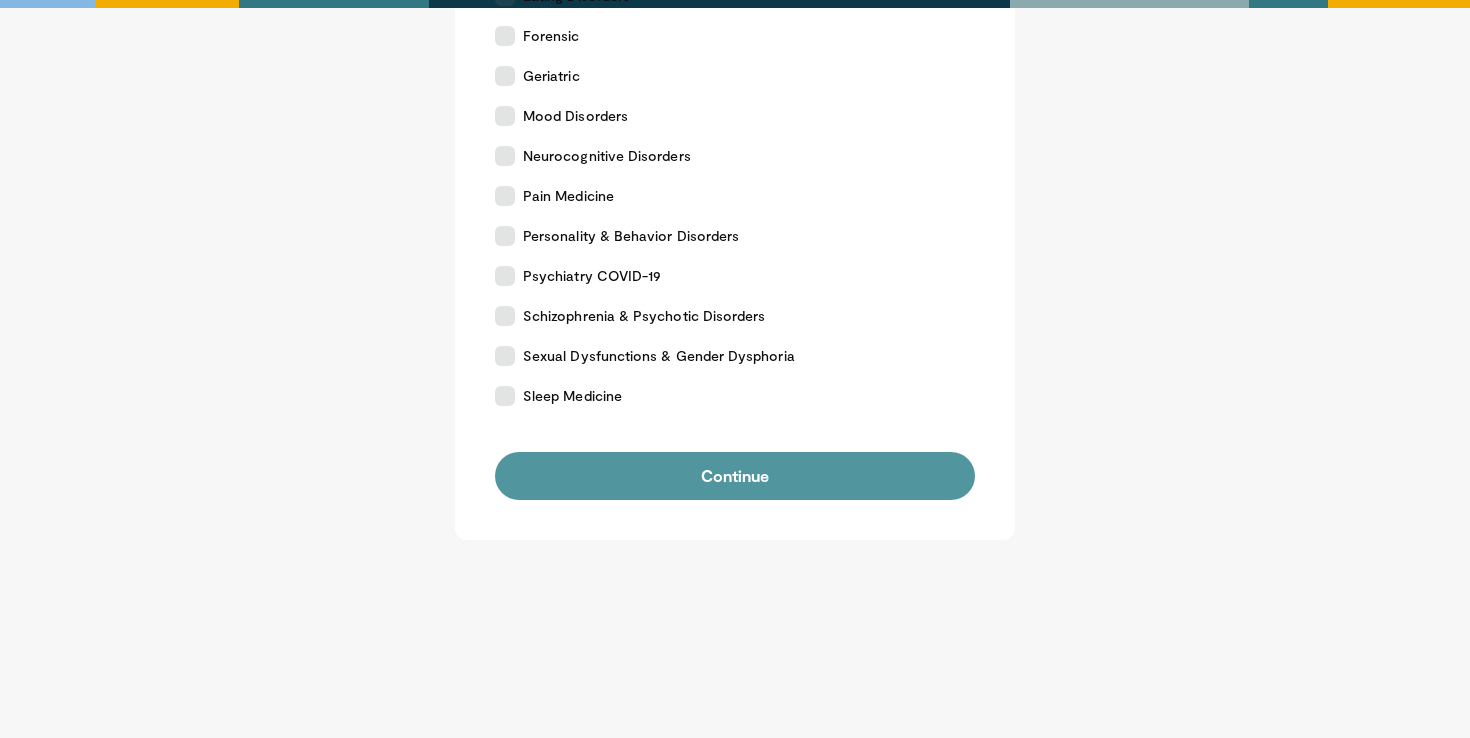 click on "Continue" at bounding box center [735, 476] 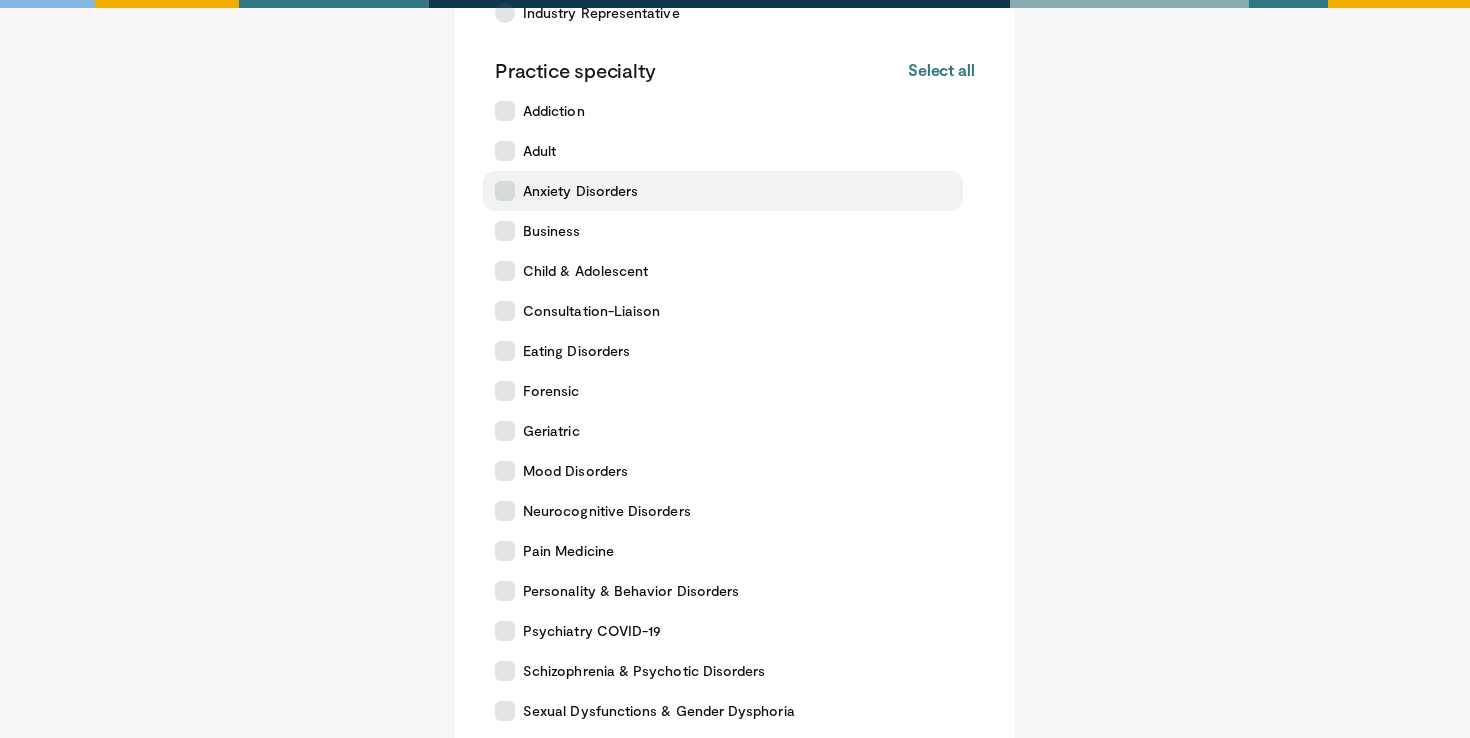 scroll, scrollTop: 333, scrollLeft: 0, axis: vertical 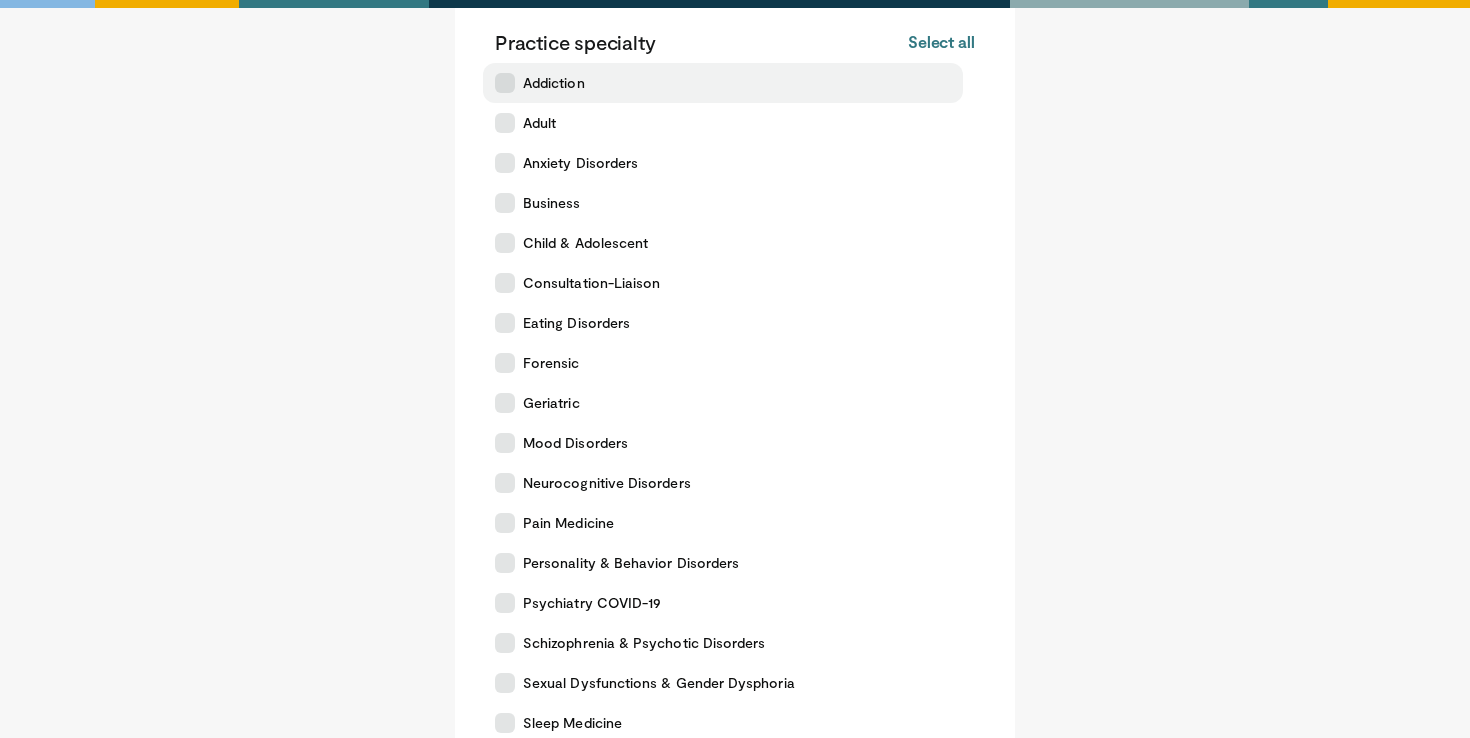 click on "Addiction" at bounding box center (554, 83) 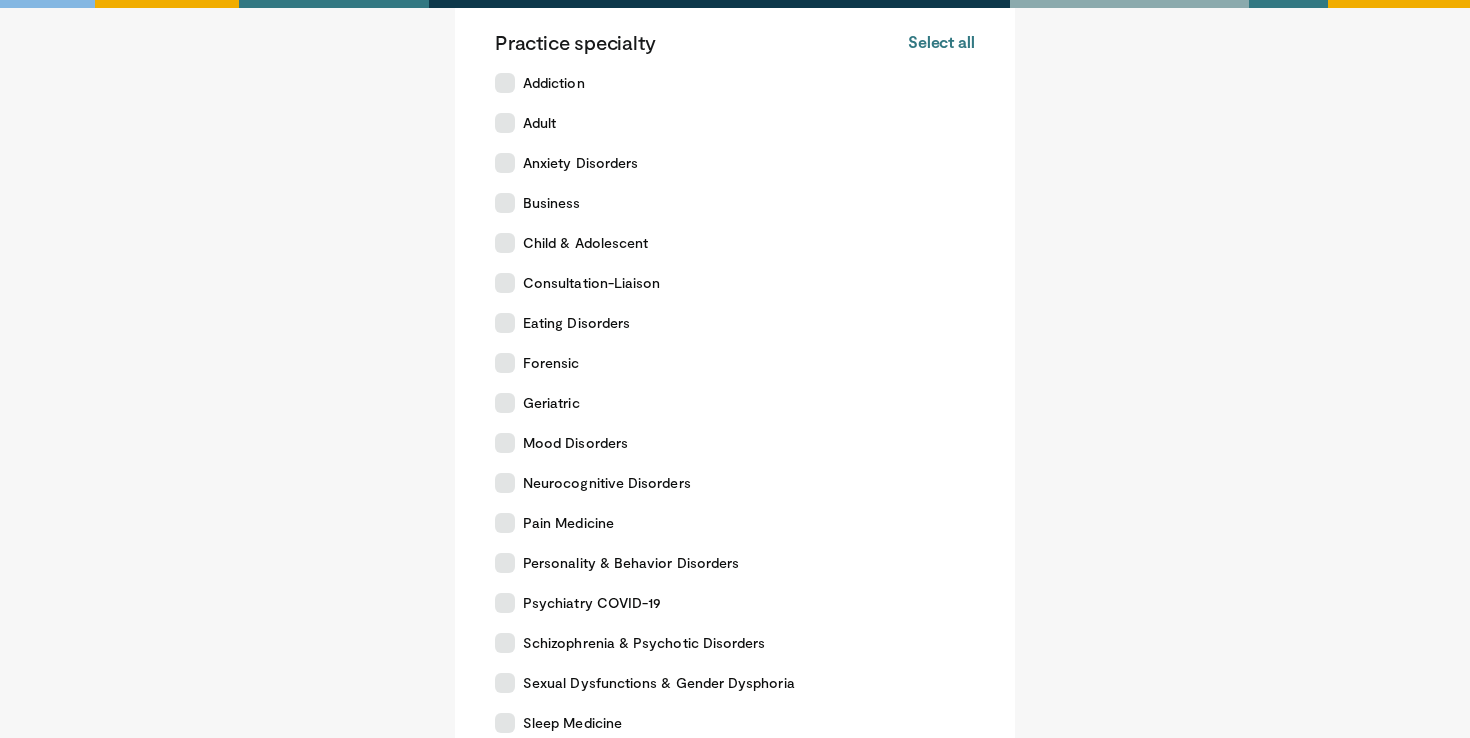 click on "Practice specialty
Select all
Deselect all" at bounding box center [735, 42] 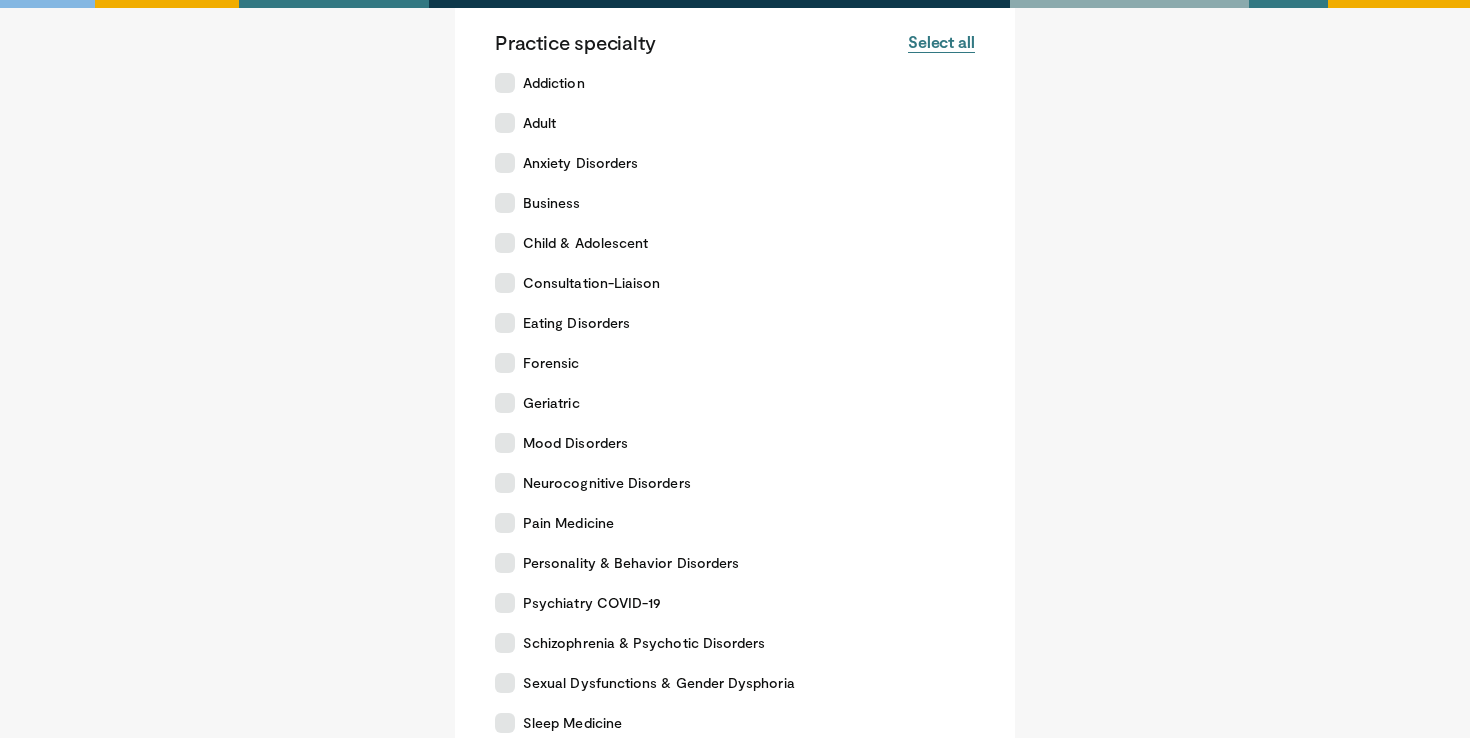 click on "Select all" at bounding box center [941, 42] 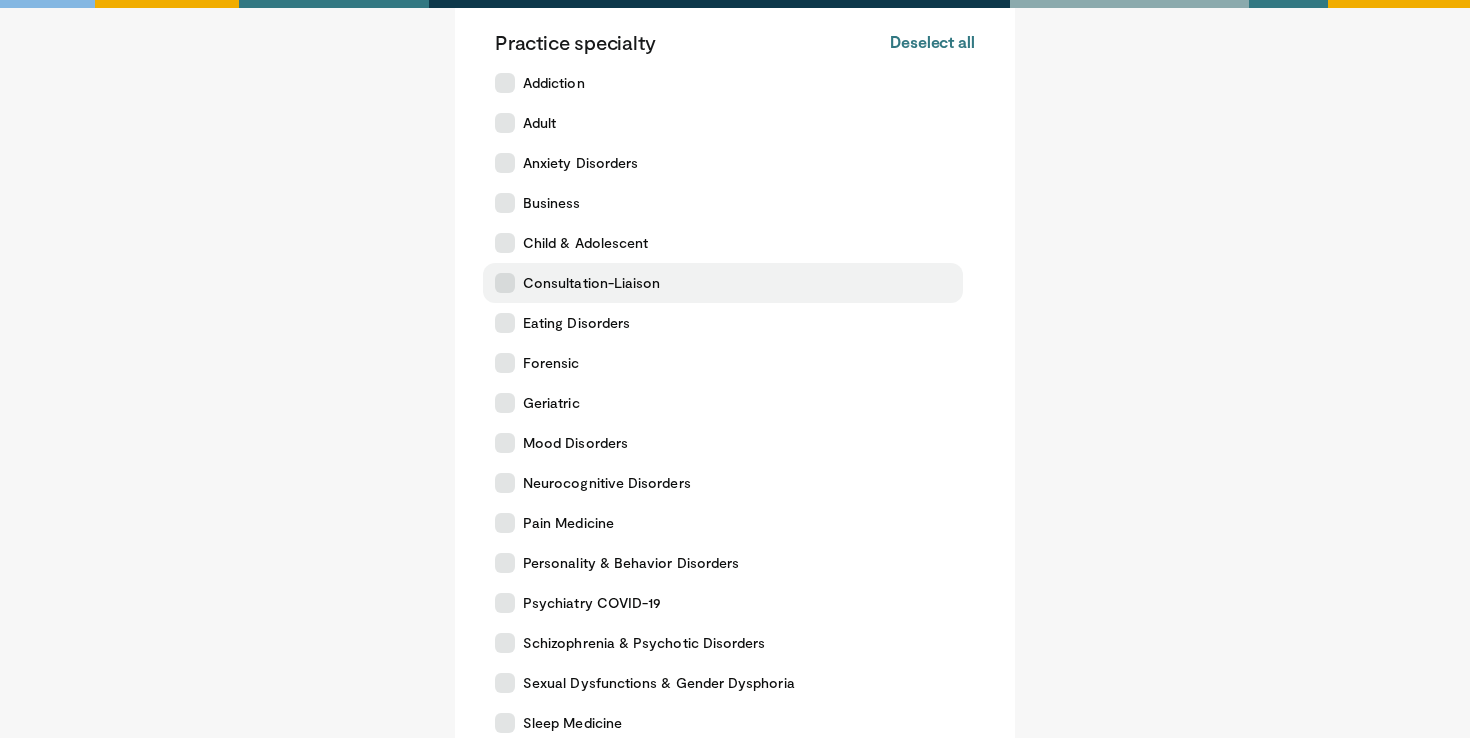 click on "Consultation-Liaison" at bounding box center (591, 283) 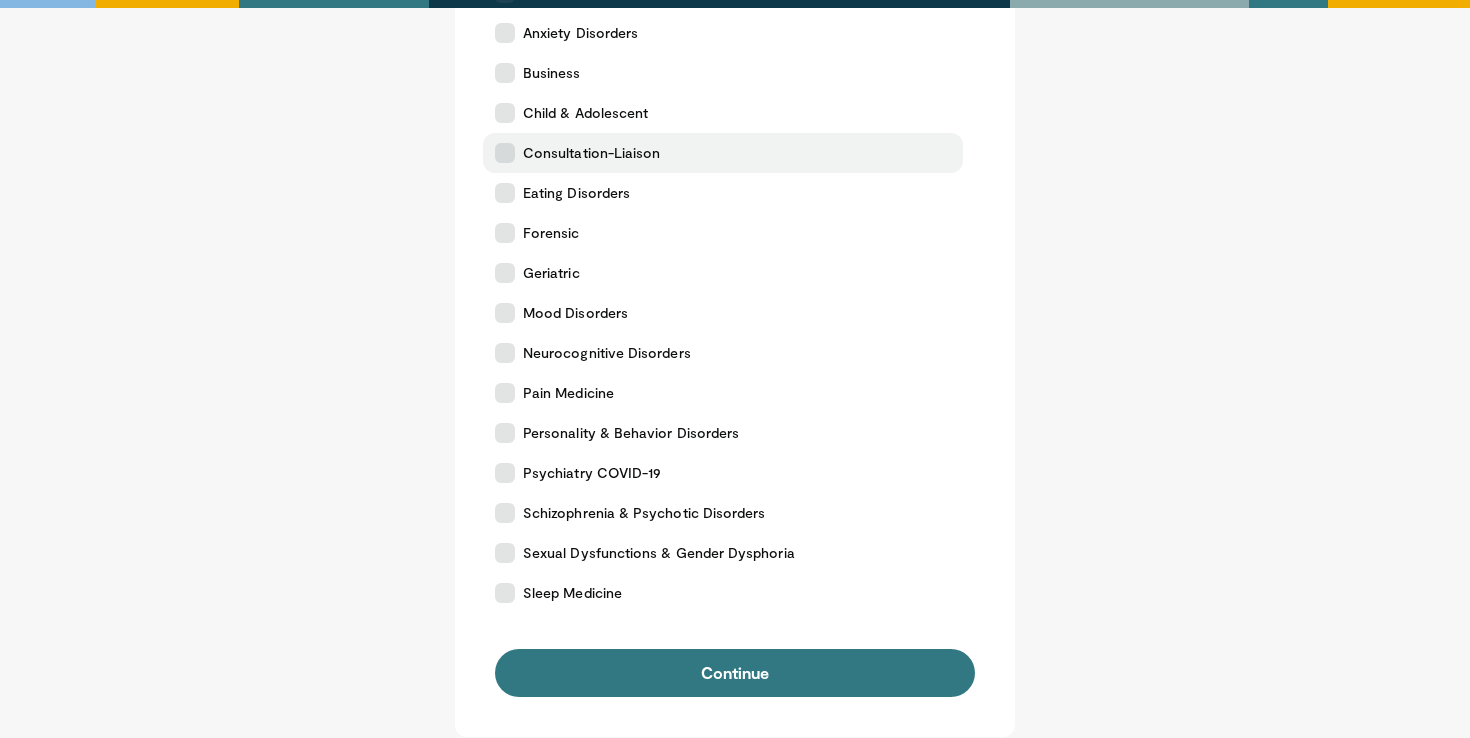 scroll, scrollTop: 483, scrollLeft: 0, axis: vertical 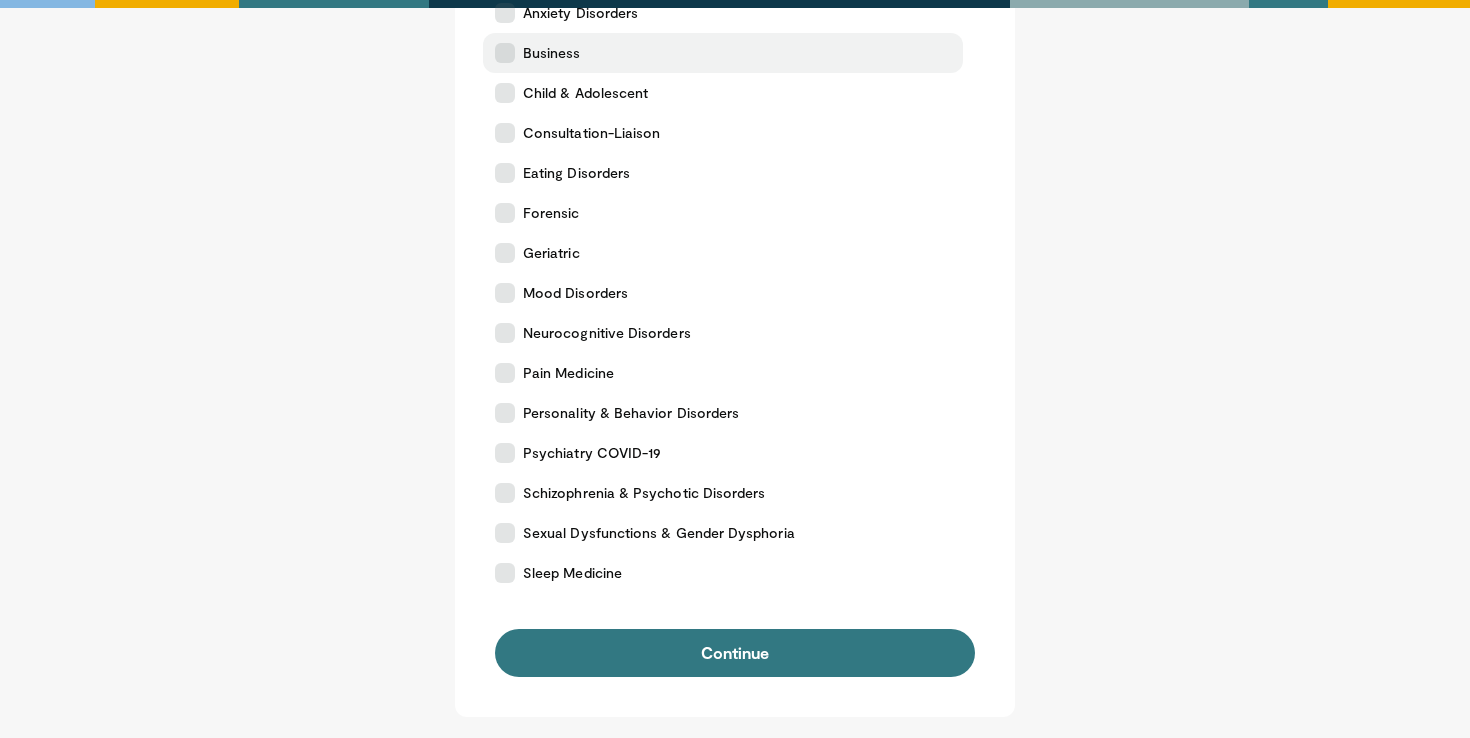 click on "Business" at bounding box center [552, 53] 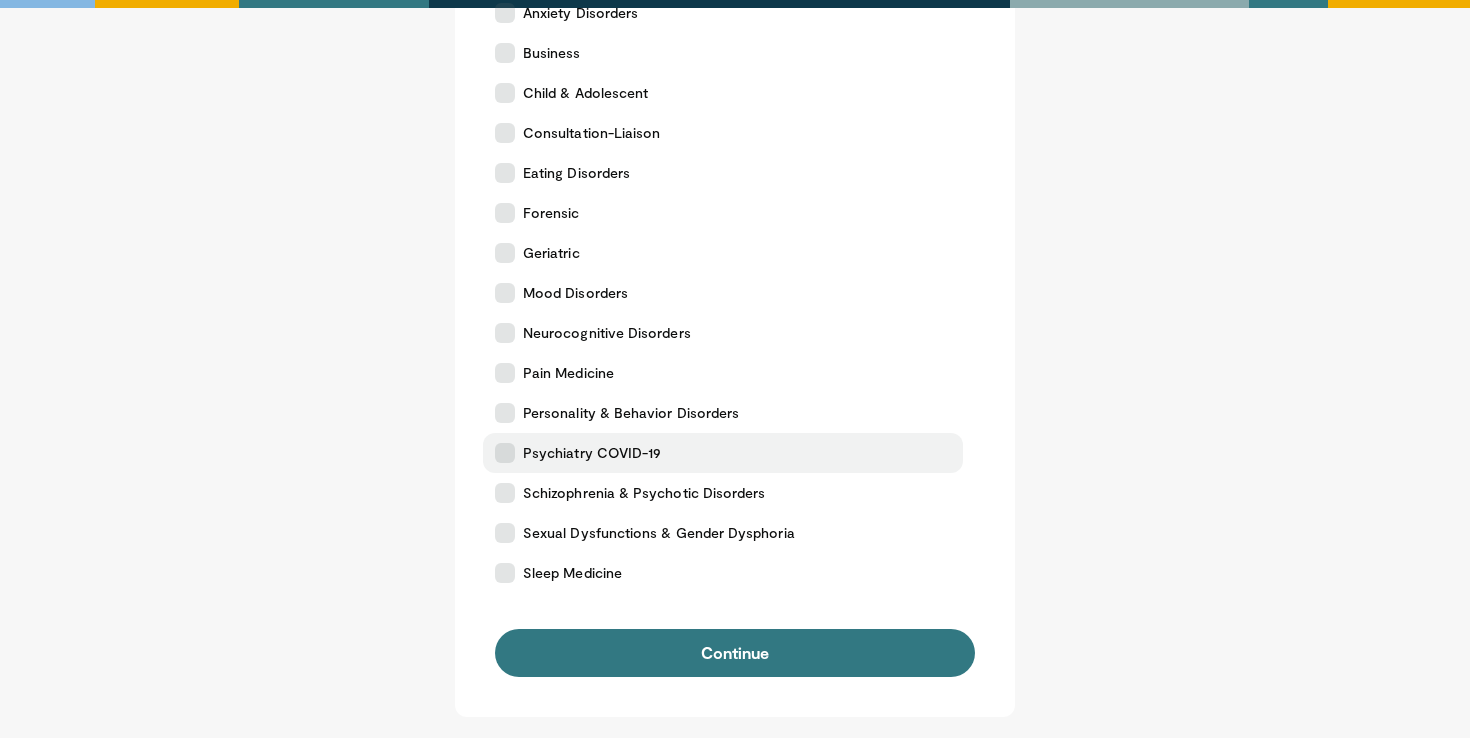 scroll, scrollTop: 482, scrollLeft: 0, axis: vertical 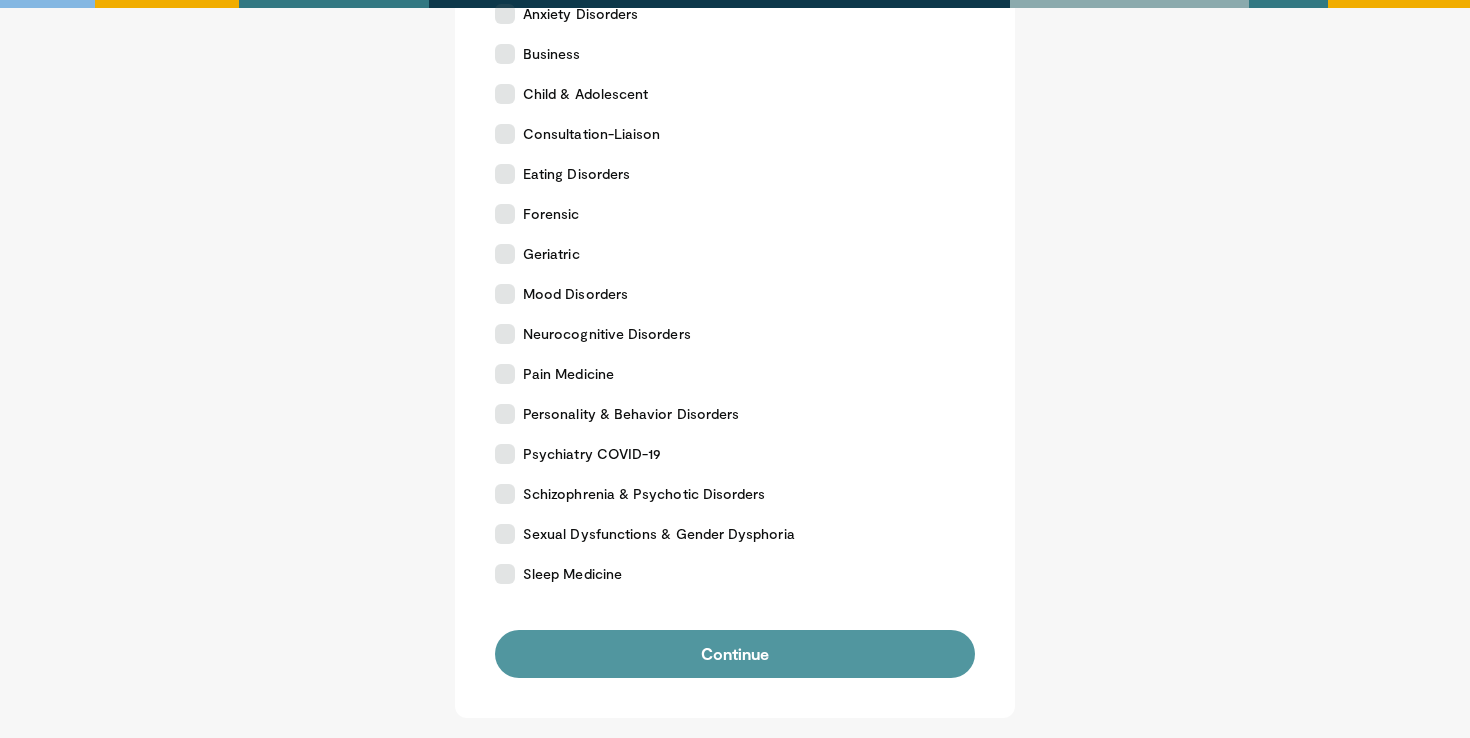 click on "Continue" at bounding box center (735, 654) 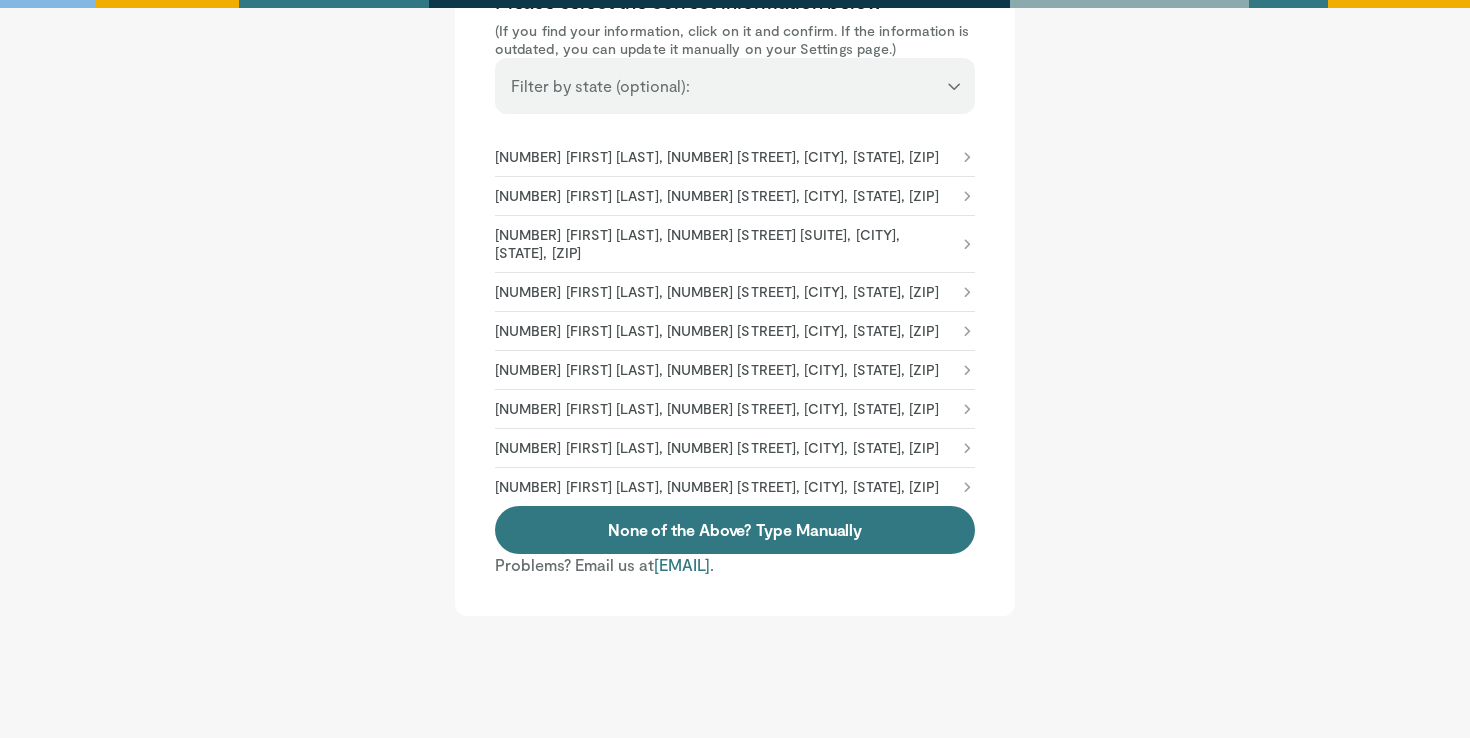 scroll, scrollTop: 295, scrollLeft: 0, axis: vertical 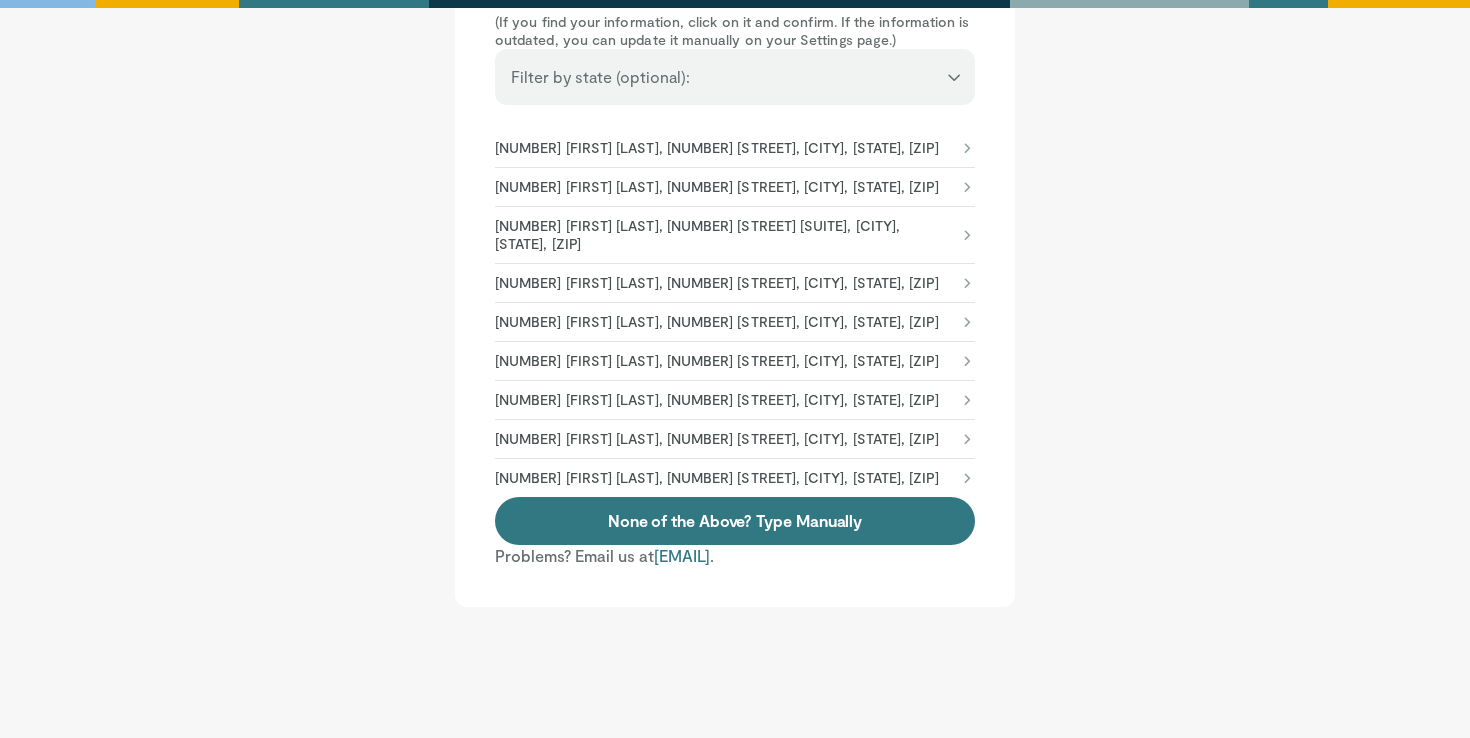 click on "**********" at bounding box center [735, 68] 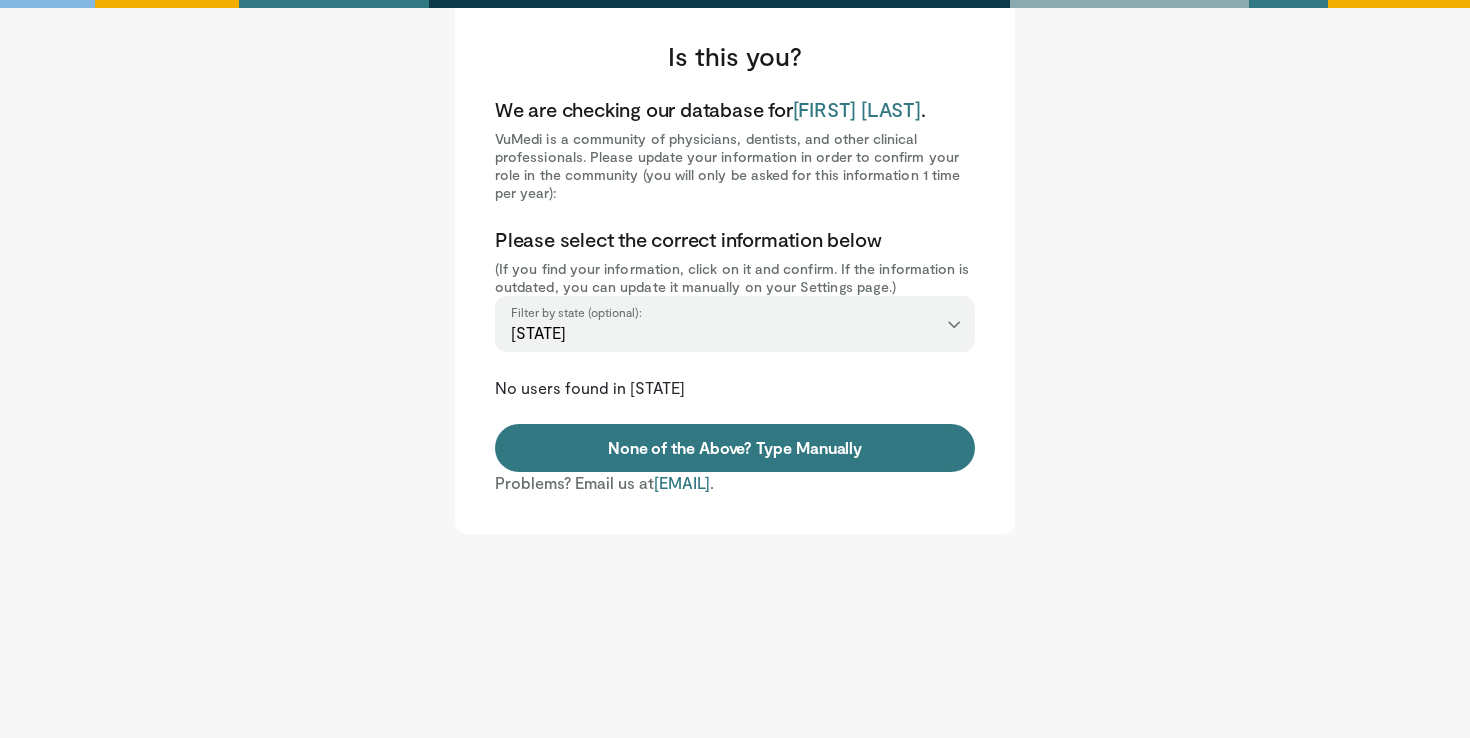 scroll, scrollTop: 48, scrollLeft: 0, axis: vertical 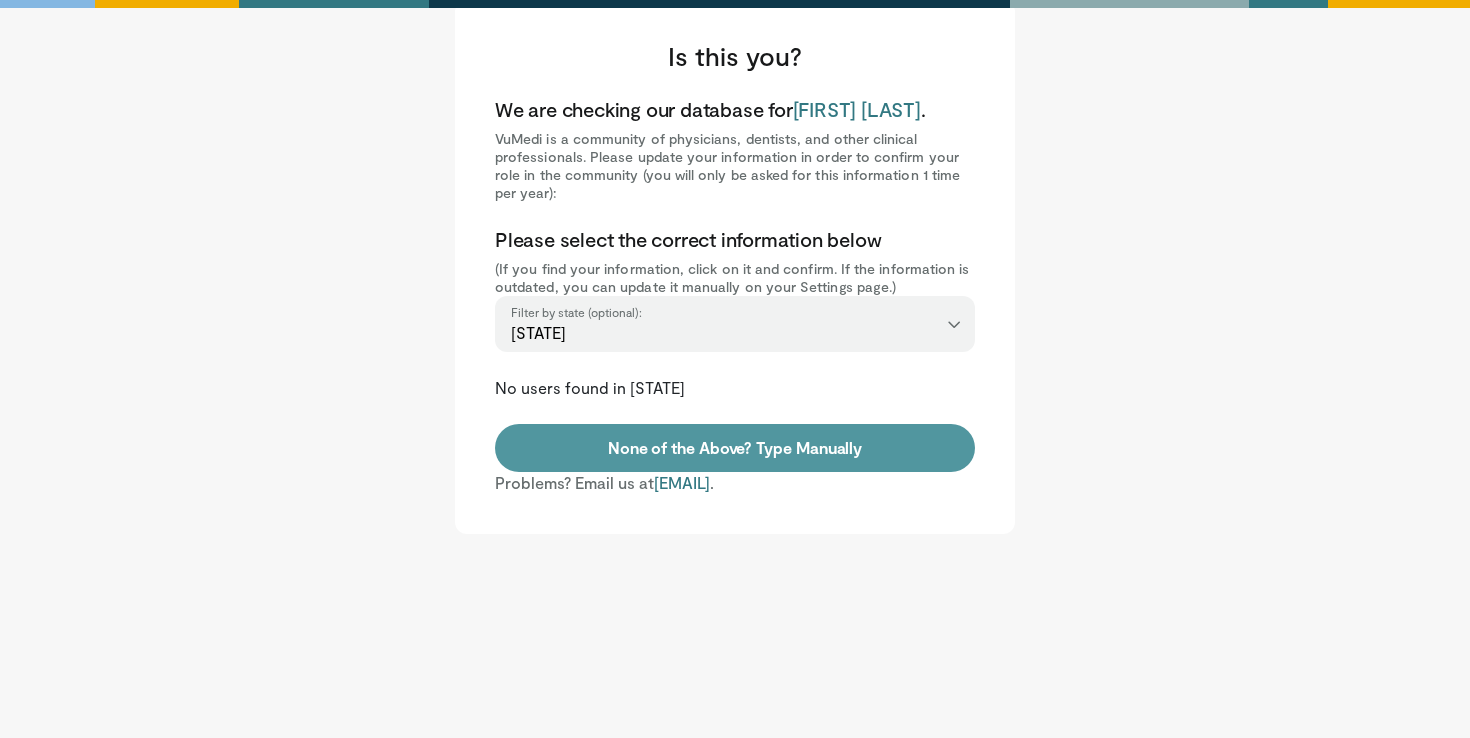 click on "None of the Above? Type Manually" at bounding box center [735, 448] 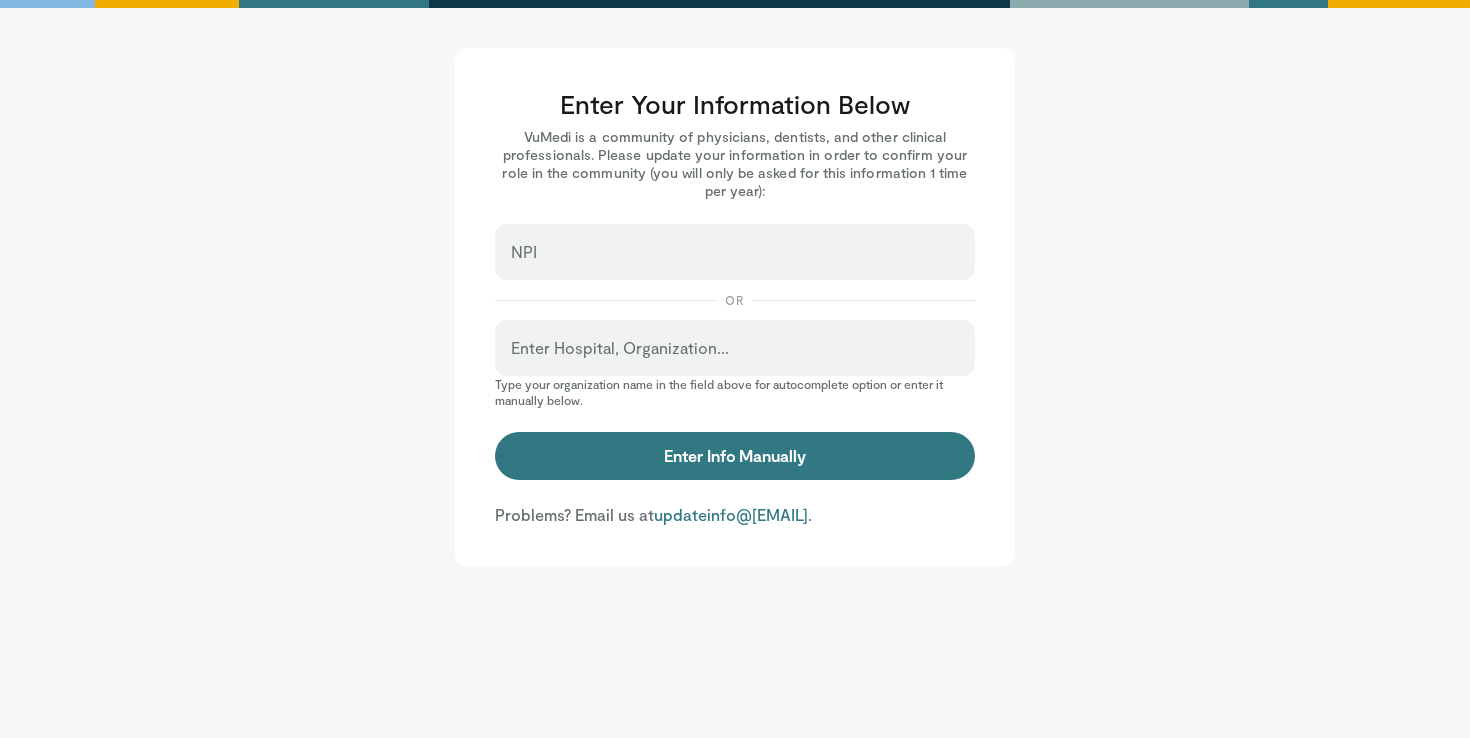 scroll, scrollTop: 0, scrollLeft: 0, axis: both 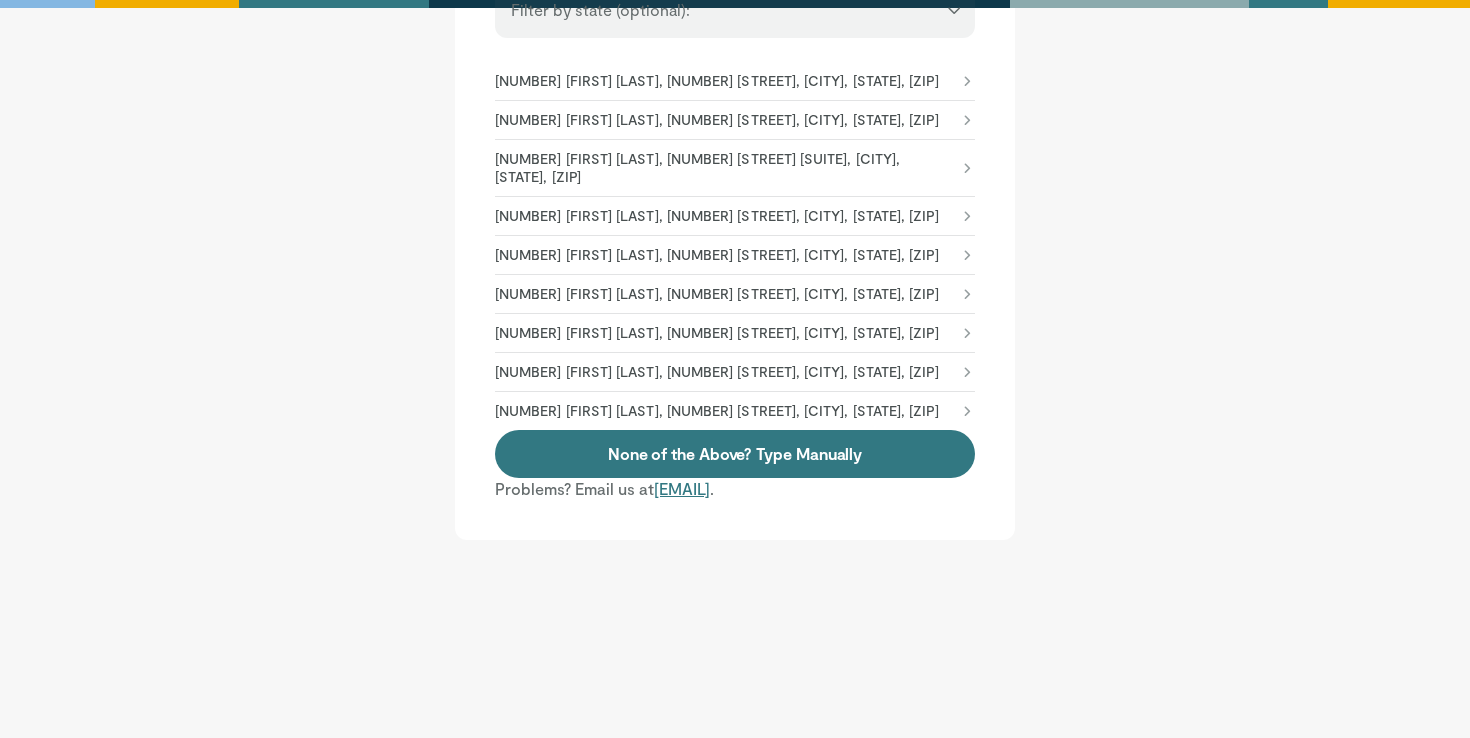 click on "updateinfo@vumedi.com" at bounding box center (682, 488) 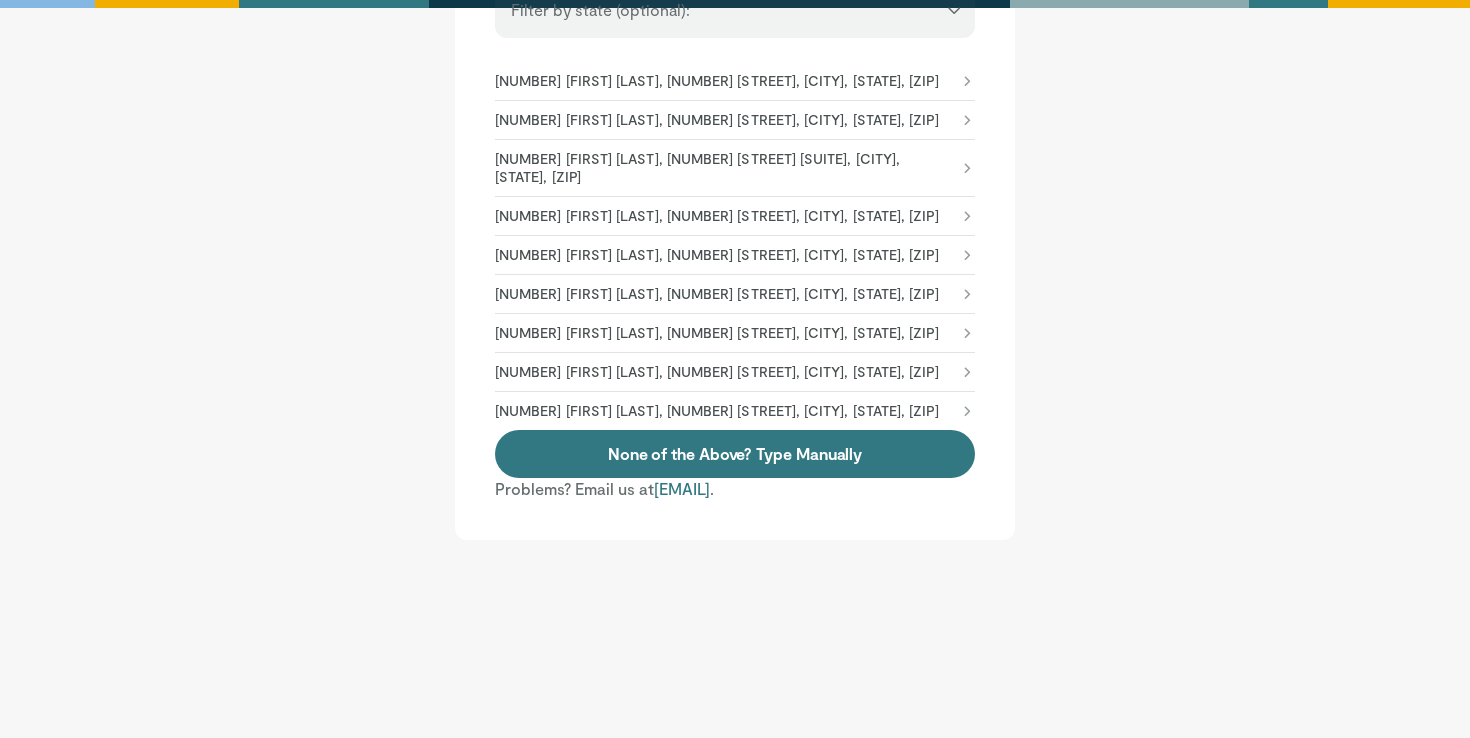 copy on "[EMAIL]" 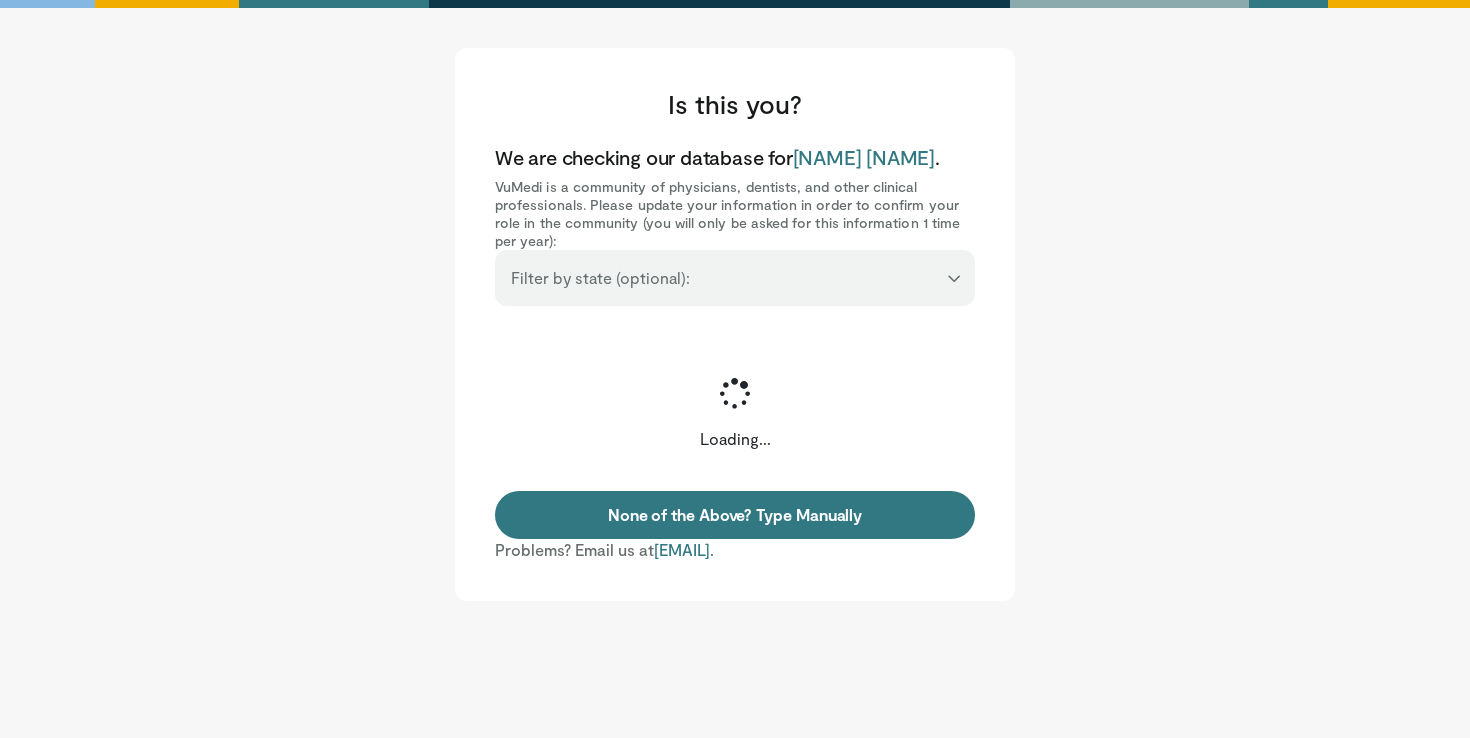scroll, scrollTop: 0, scrollLeft: 0, axis: both 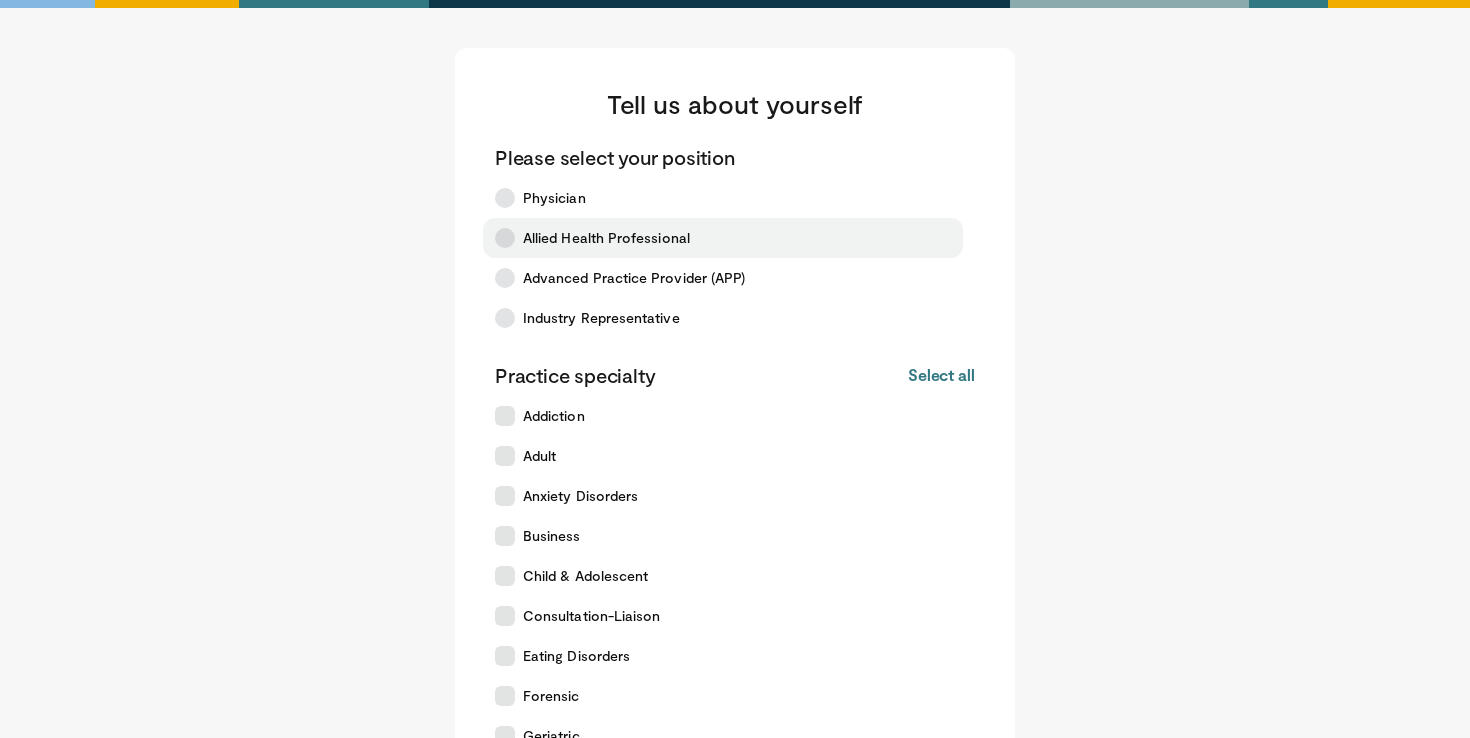 click on "Allied Health Professional" at bounding box center (723, 238) 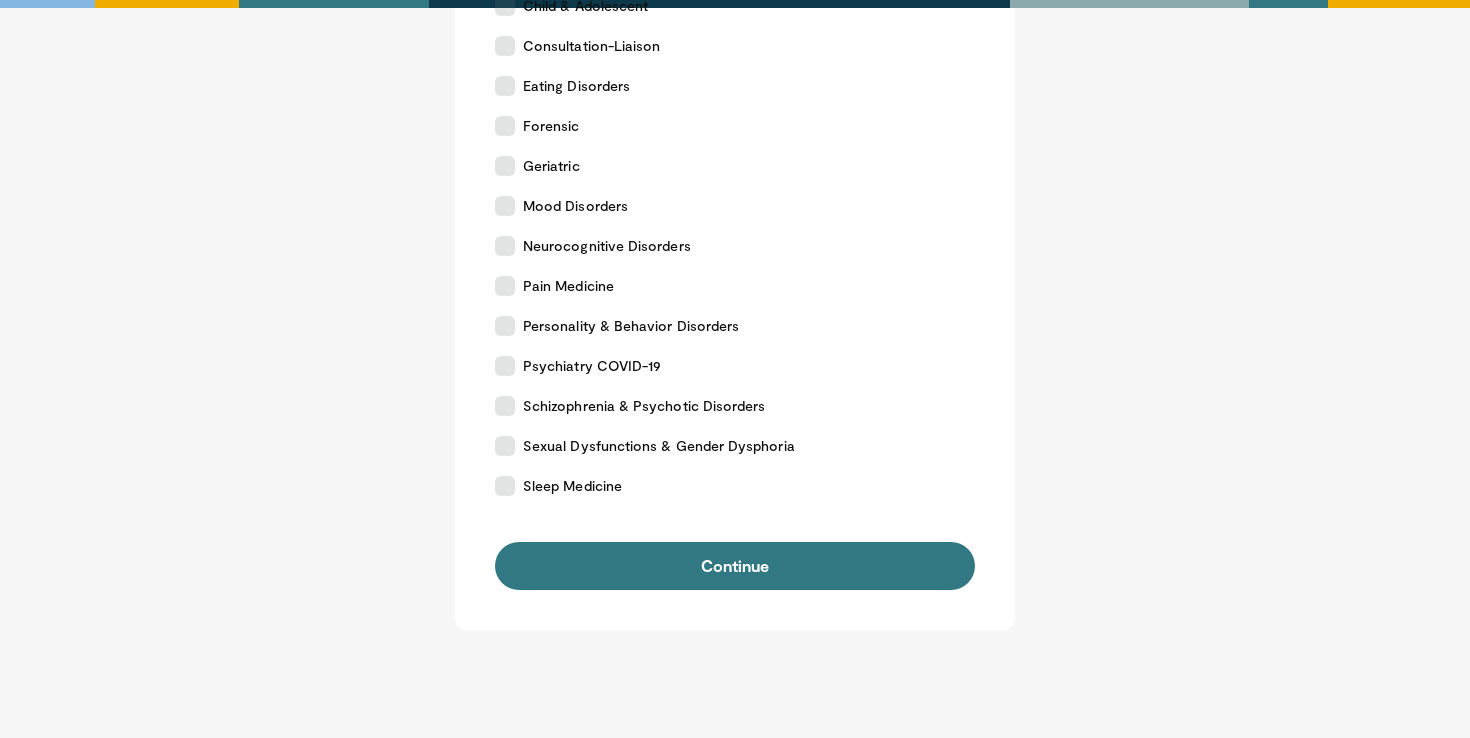 scroll, scrollTop: 641, scrollLeft: 0, axis: vertical 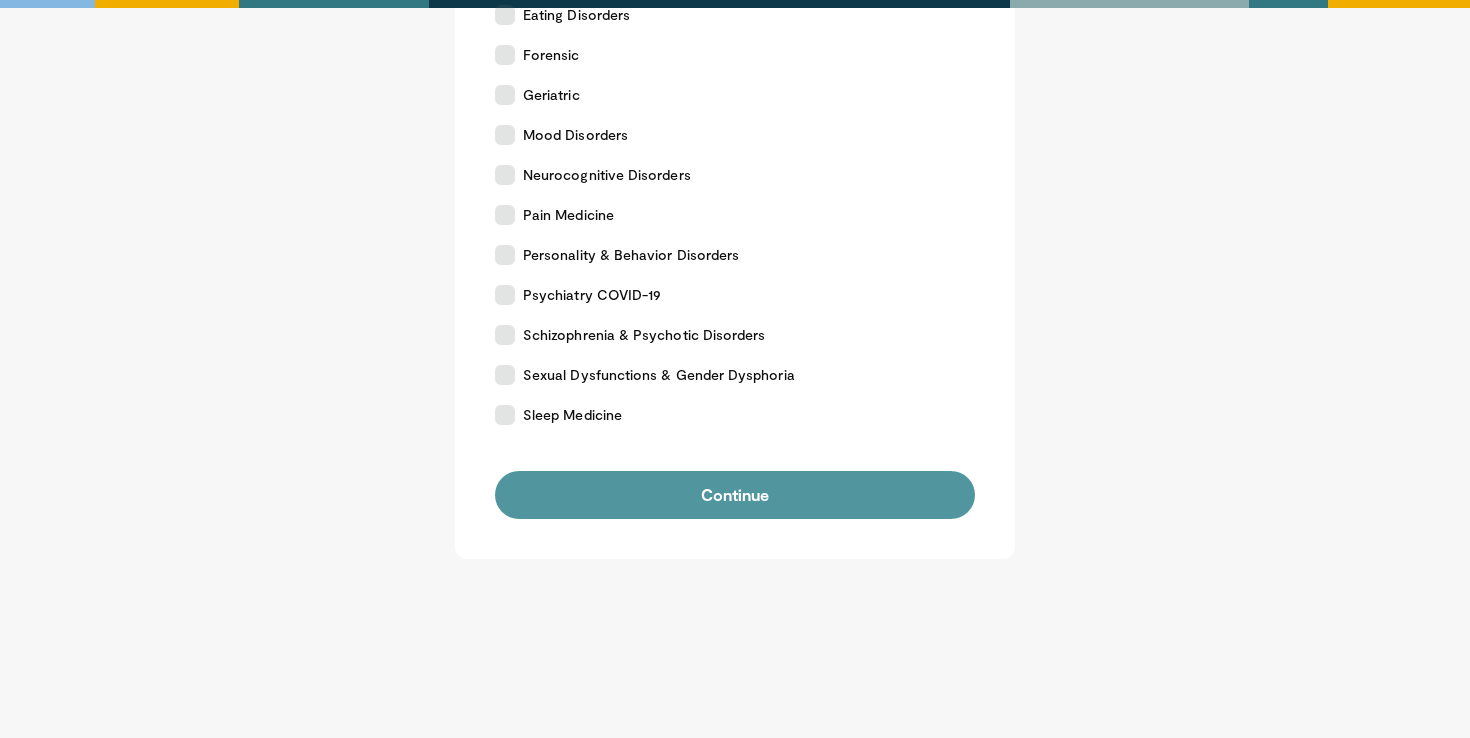 click on "Continue" at bounding box center (735, 495) 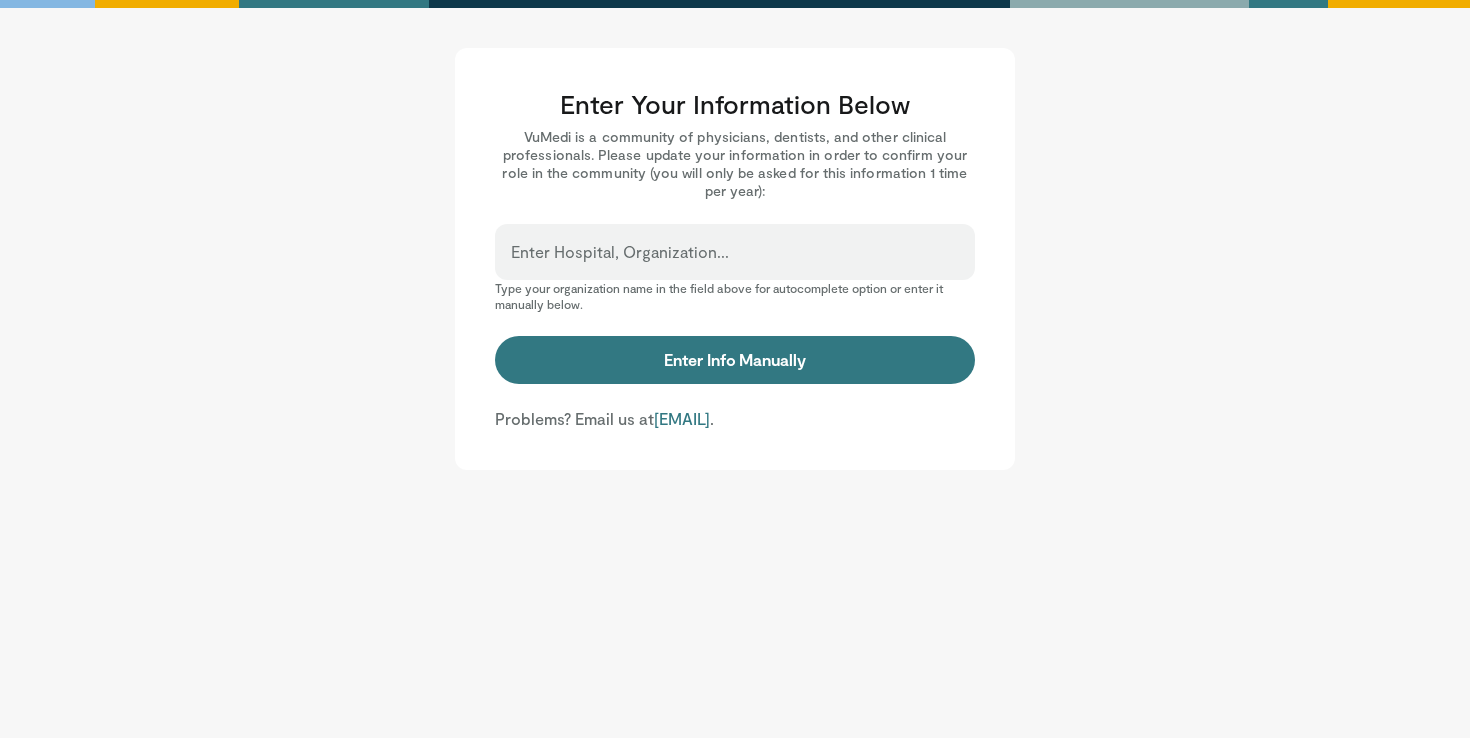 scroll, scrollTop: 0, scrollLeft: 0, axis: both 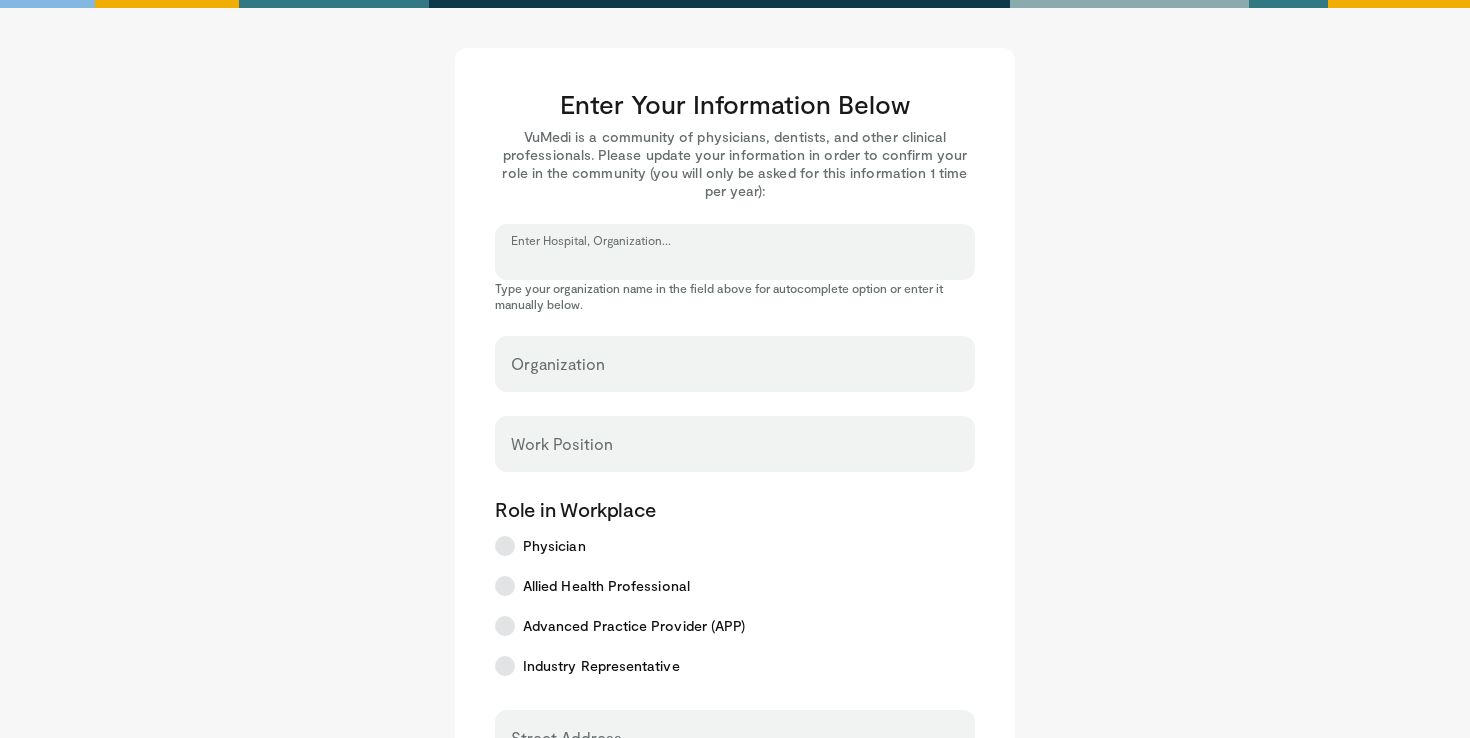 click on "Enter Hospital, Organization..." at bounding box center (735, 261) 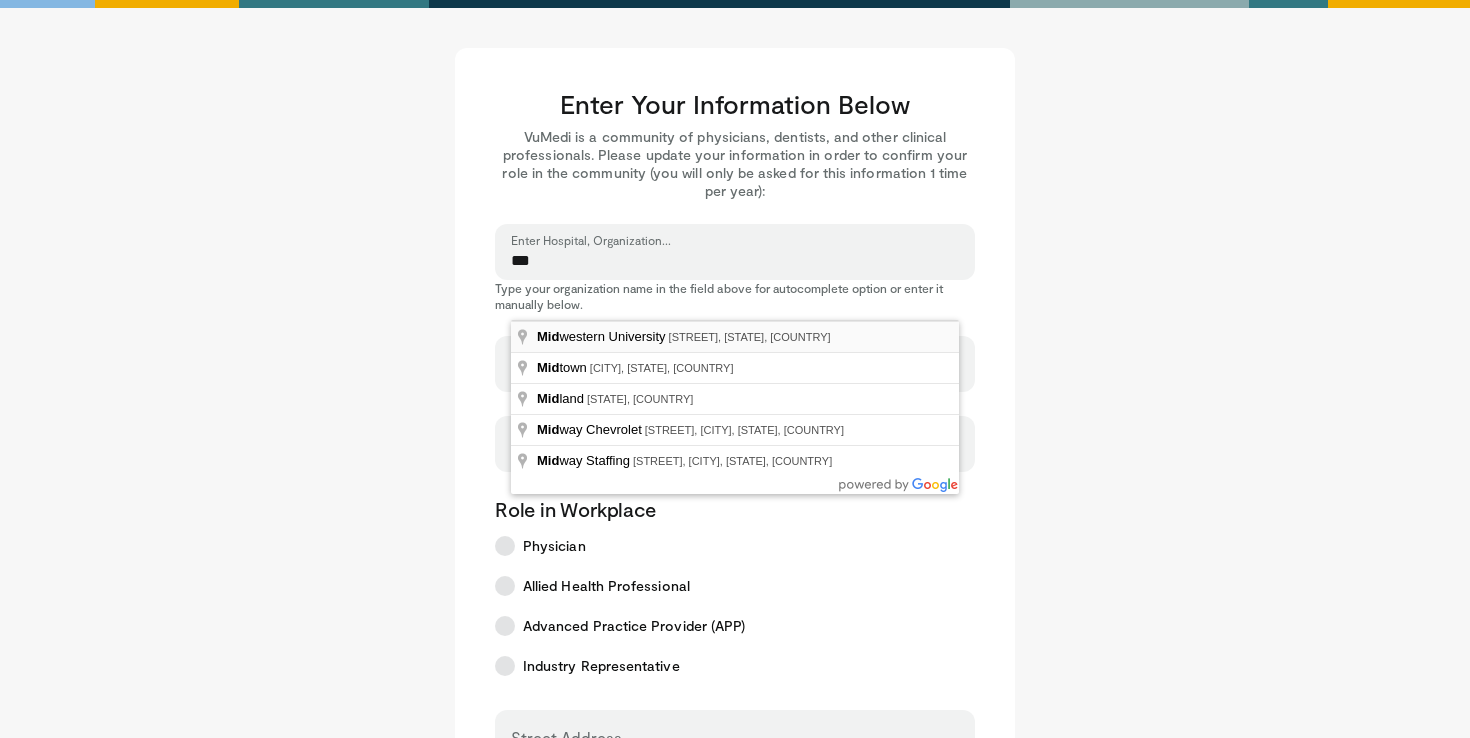 type on "**********" 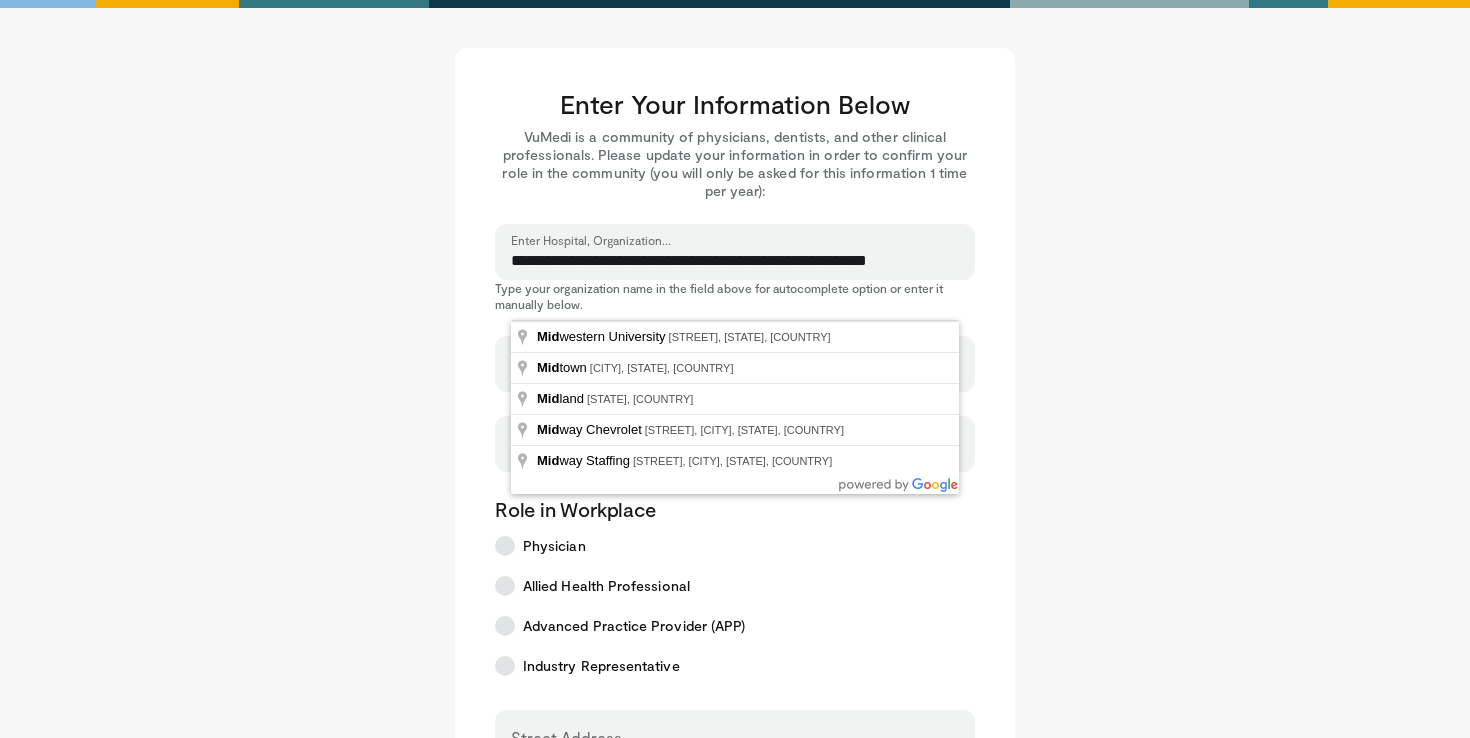 select on "**" 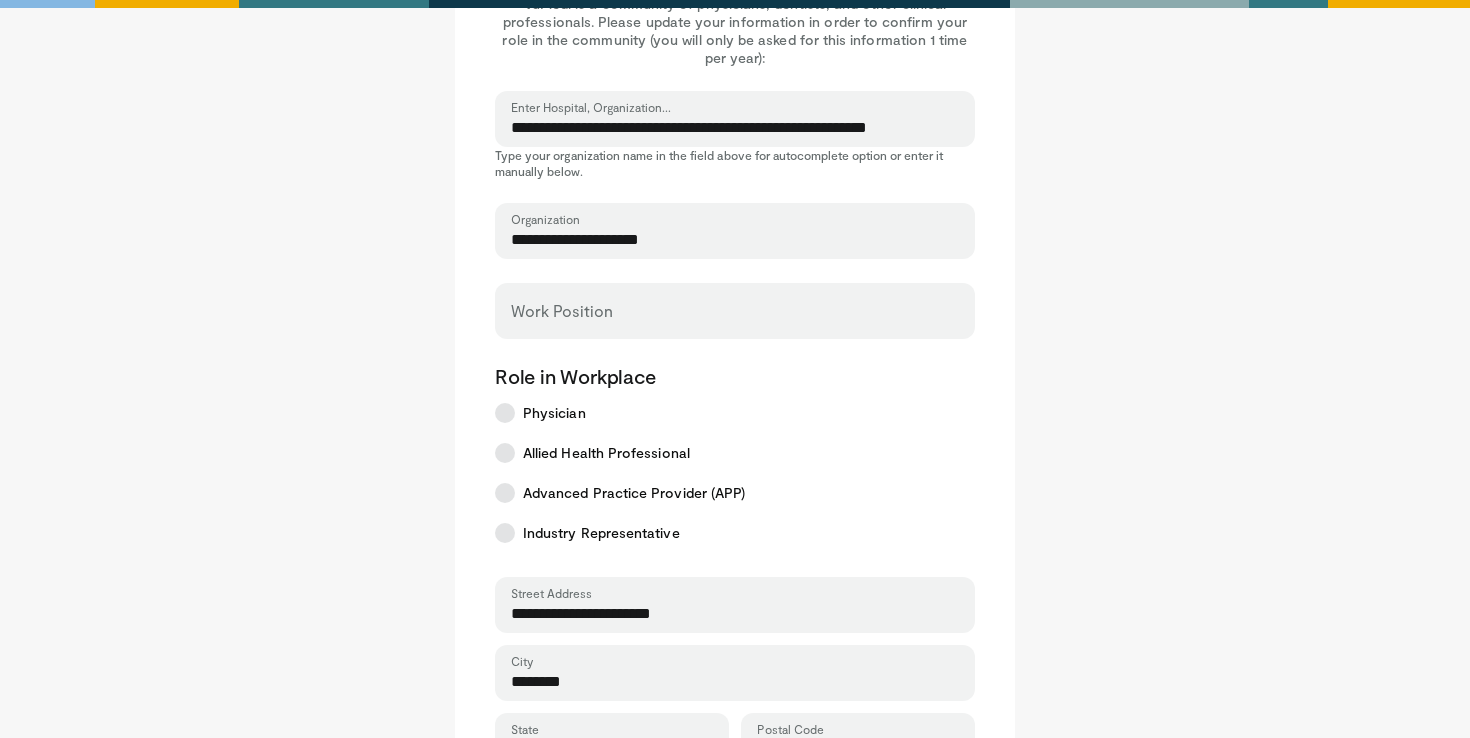 scroll, scrollTop: 172, scrollLeft: 0, axis: vertical 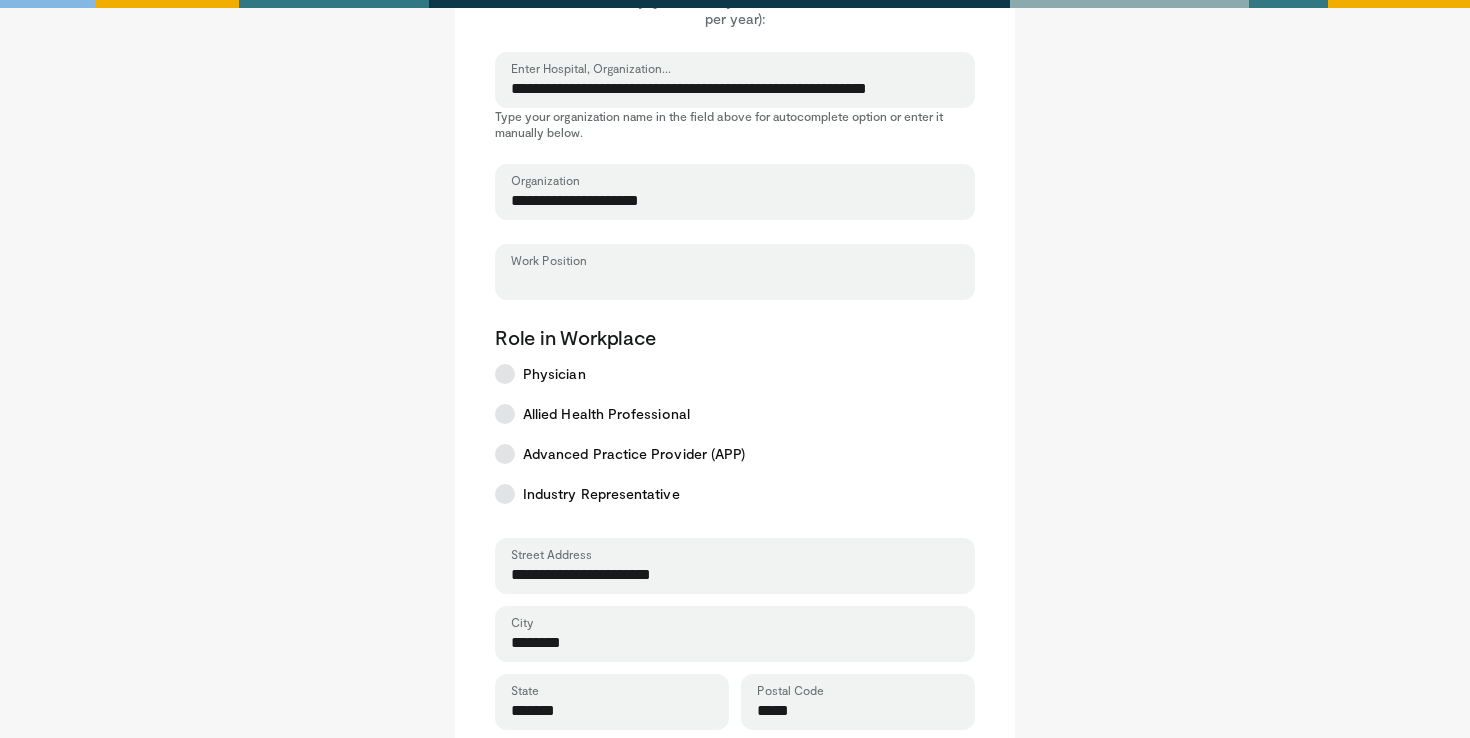 click on "Work Position" at bounding box center (735, 281) 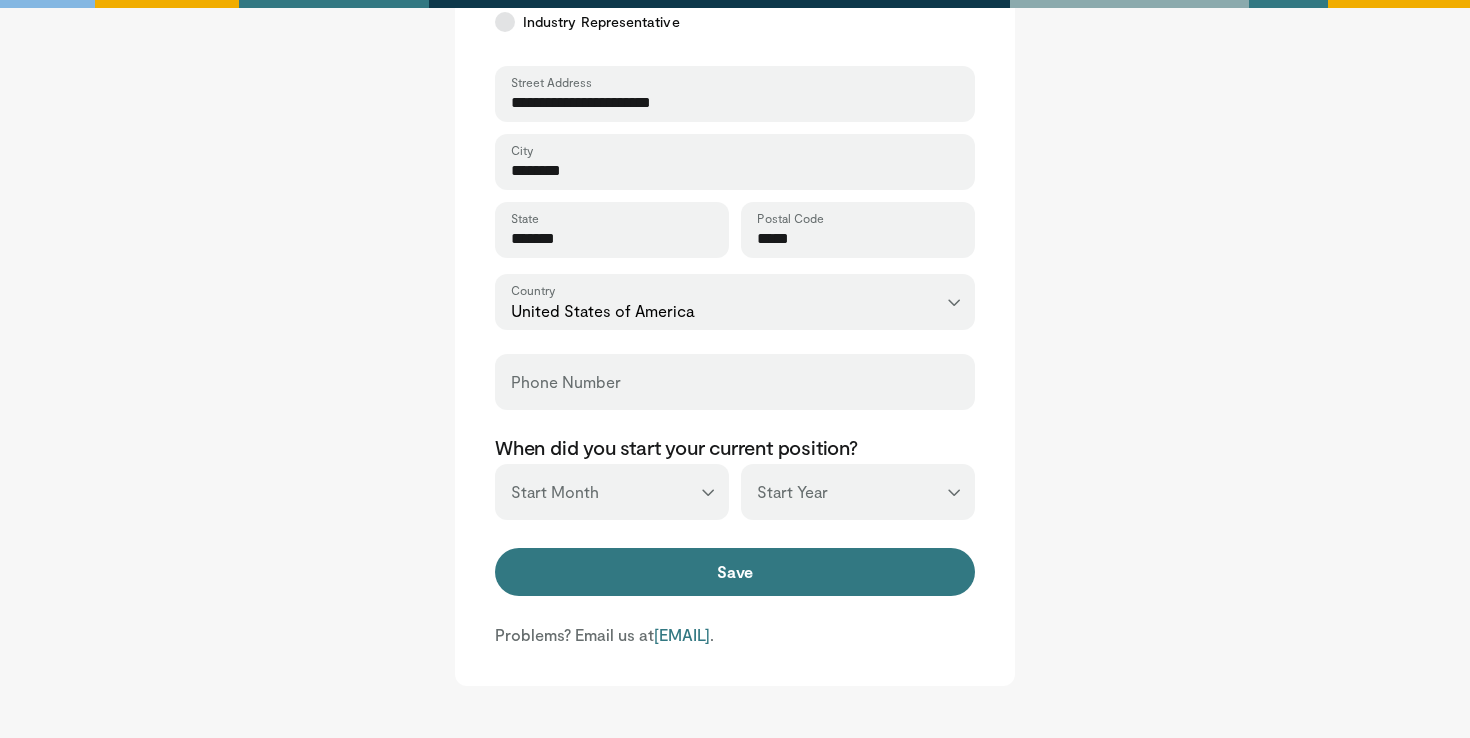 scroll, scrollTop: 683, scrollLeft: 0, axis: vertical 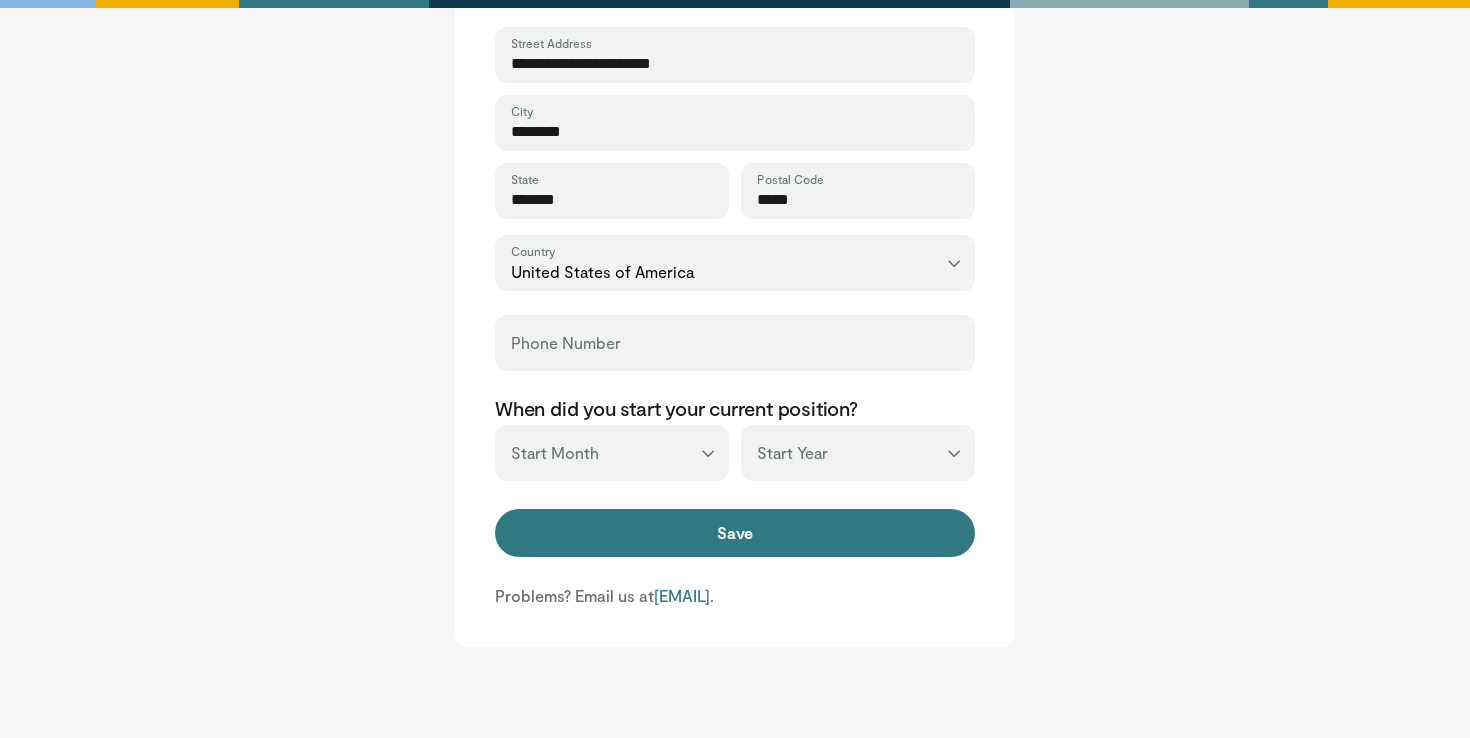 type on "**********" 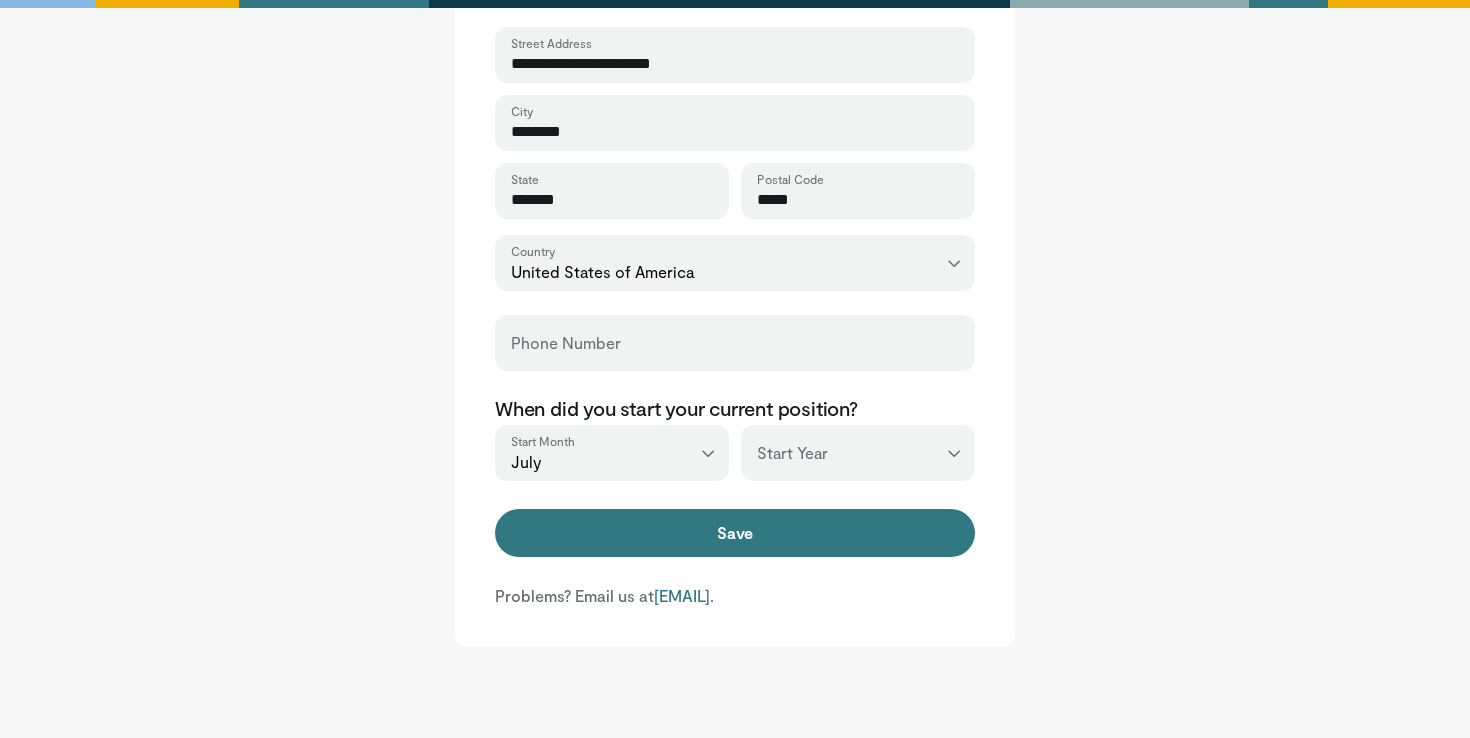 select on "****" 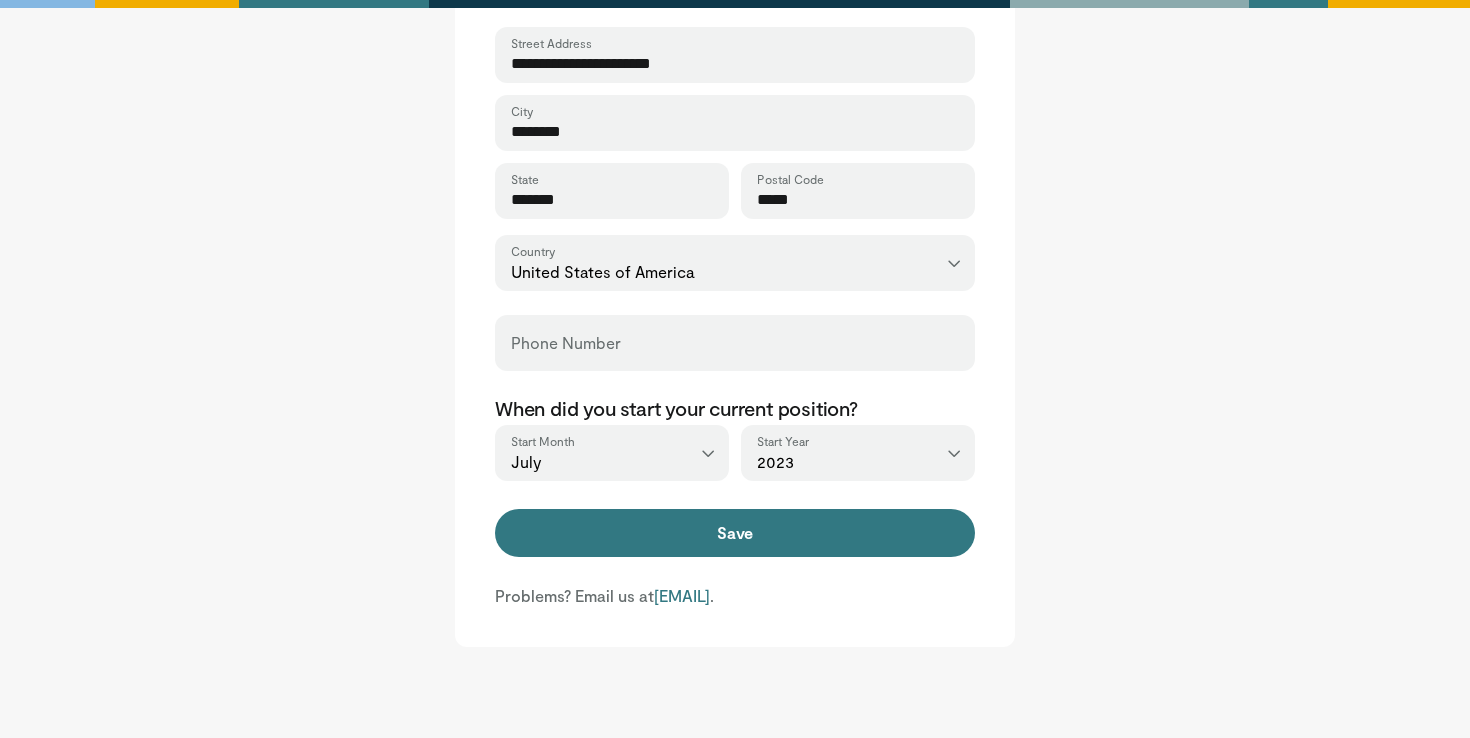 click on "***
****
****
****
****
****
****
****
****
****
****
****
****
****
****
****
****
****
****
****
****
****
****
****
****
****
****
****
****
**** **** **** **** ****" at bounding box center (858, 453) 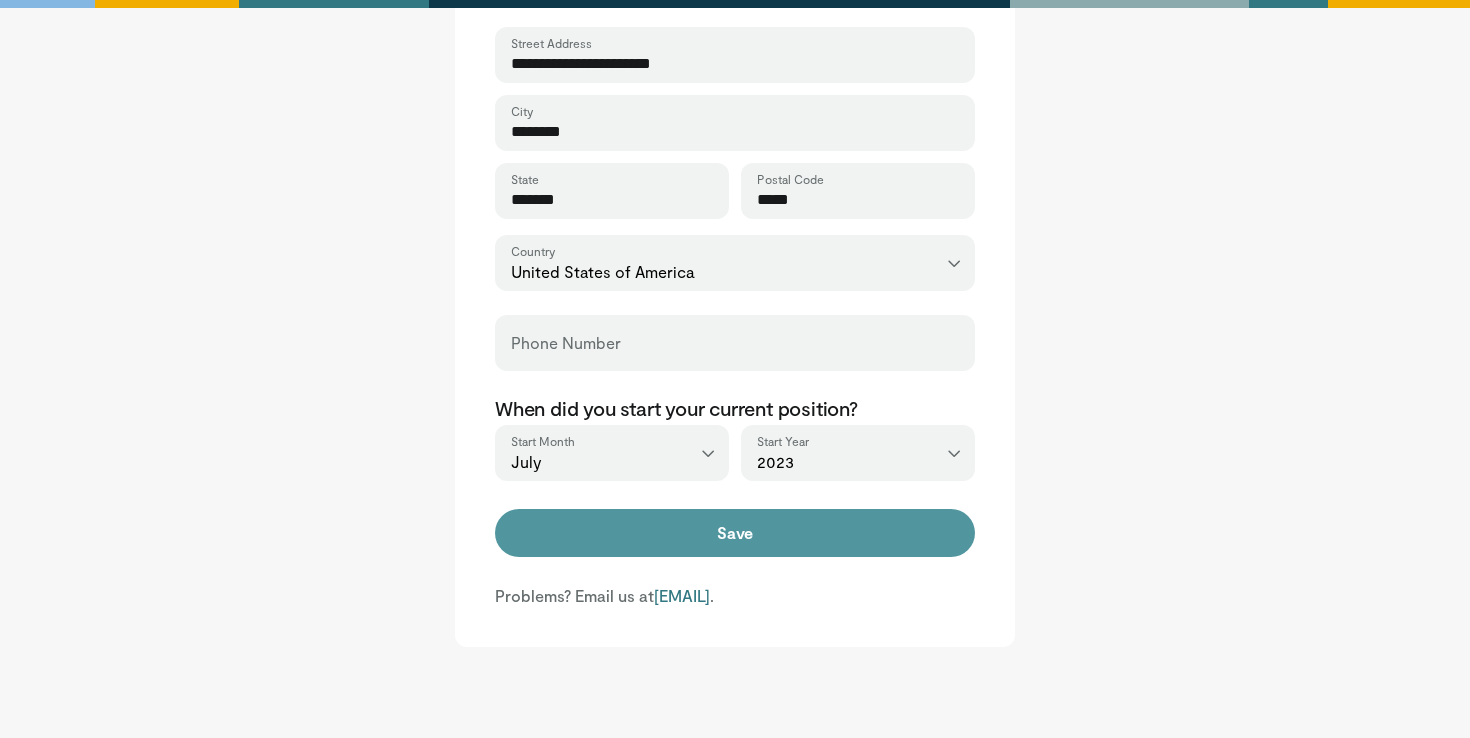 click on "Save" at bounding box center [735, 533] 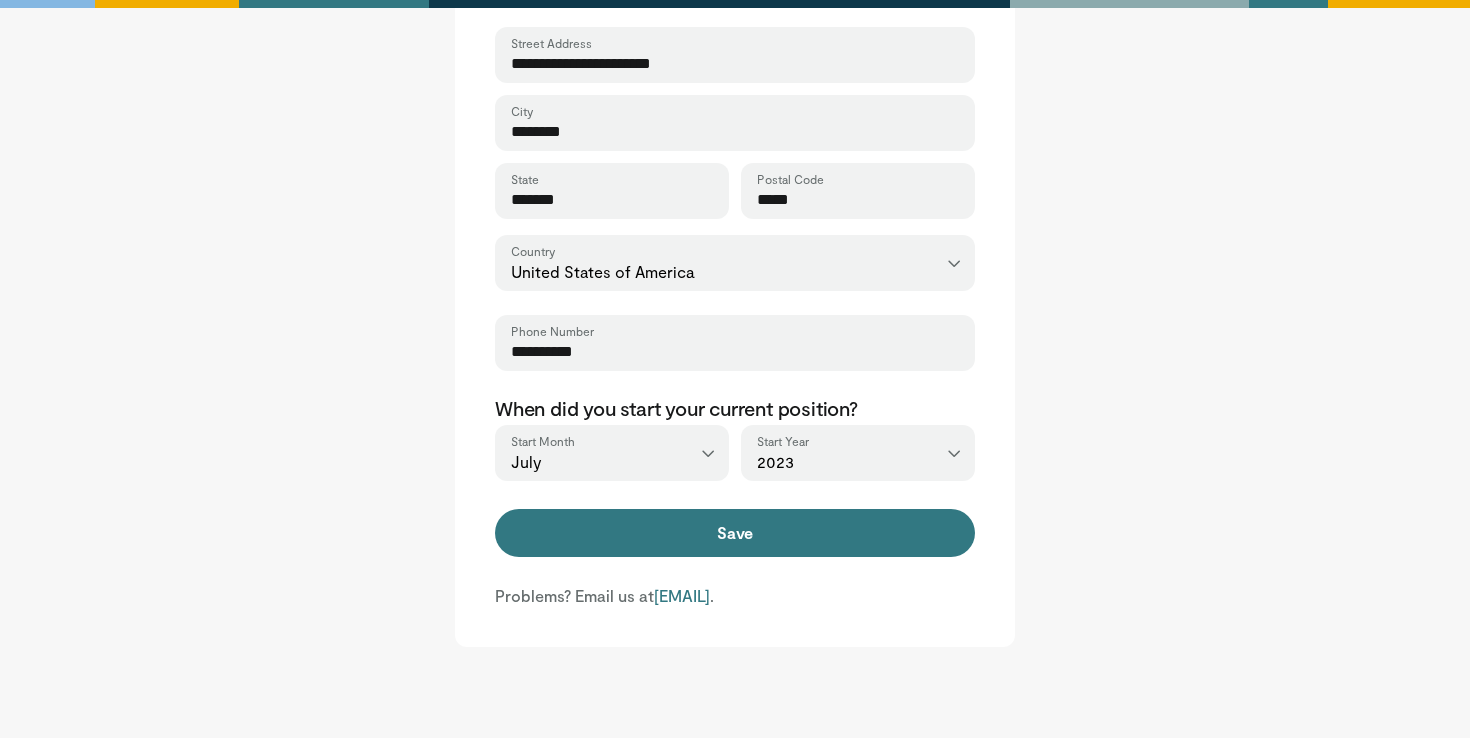 type on "**********" 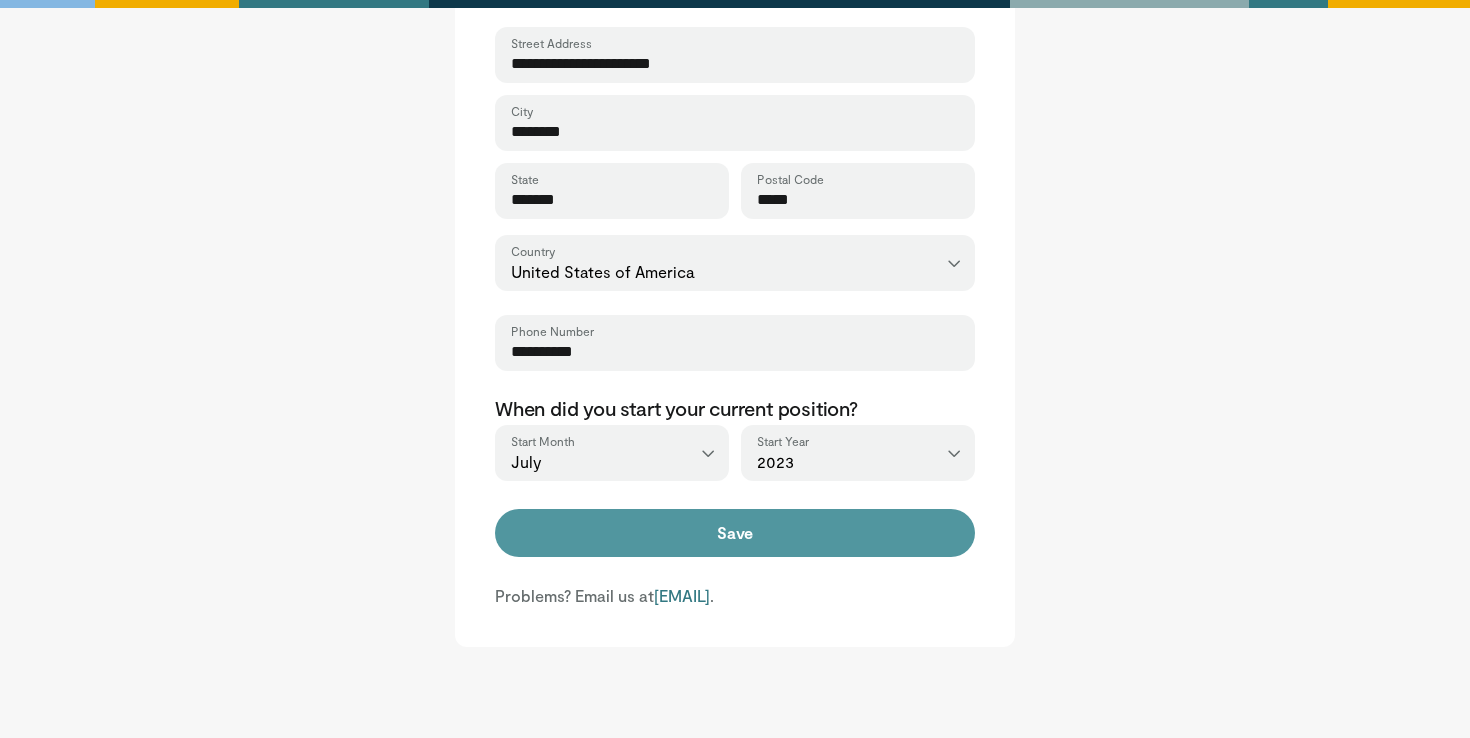 click on "Save" at bounding box center [735, 533] 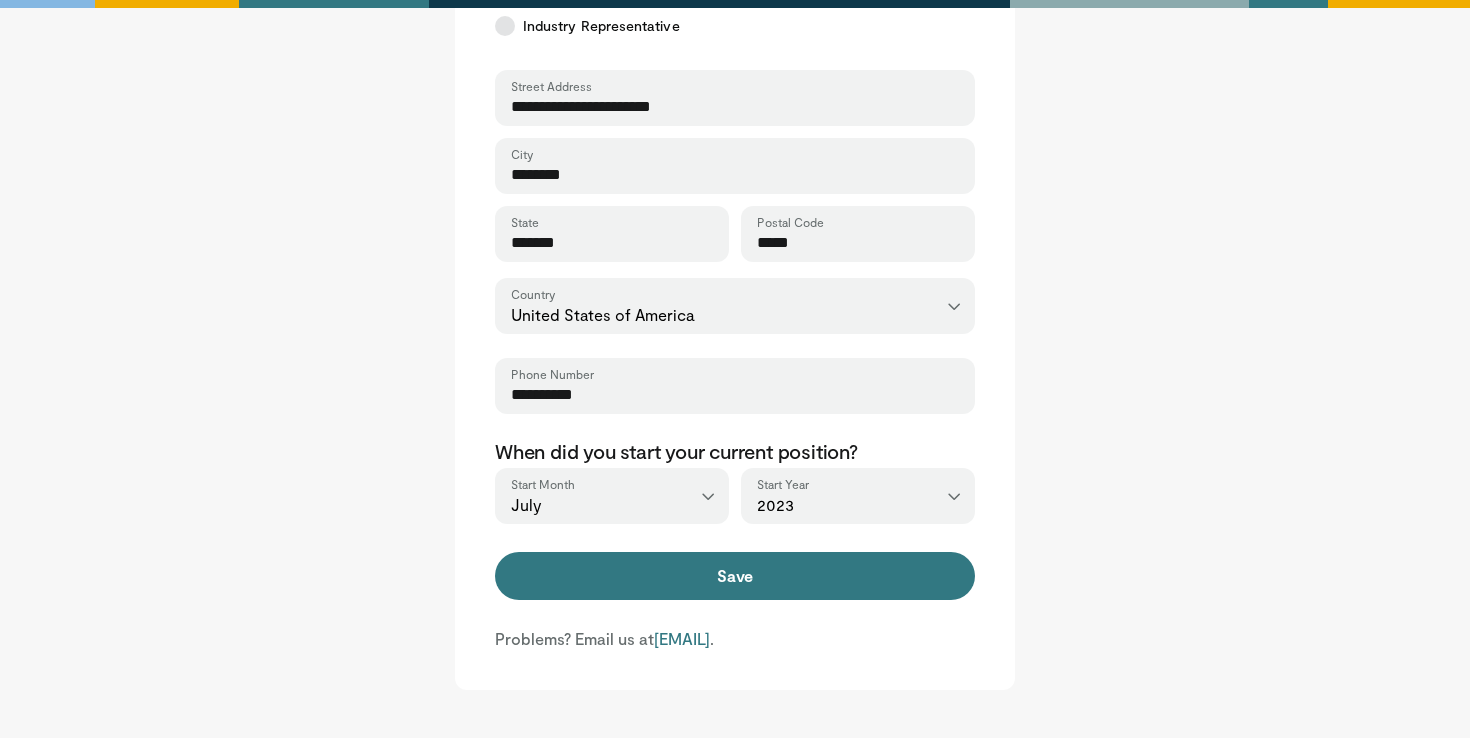 scroll, scrollTop: 600, scrollLeft: 0, axis: vertical 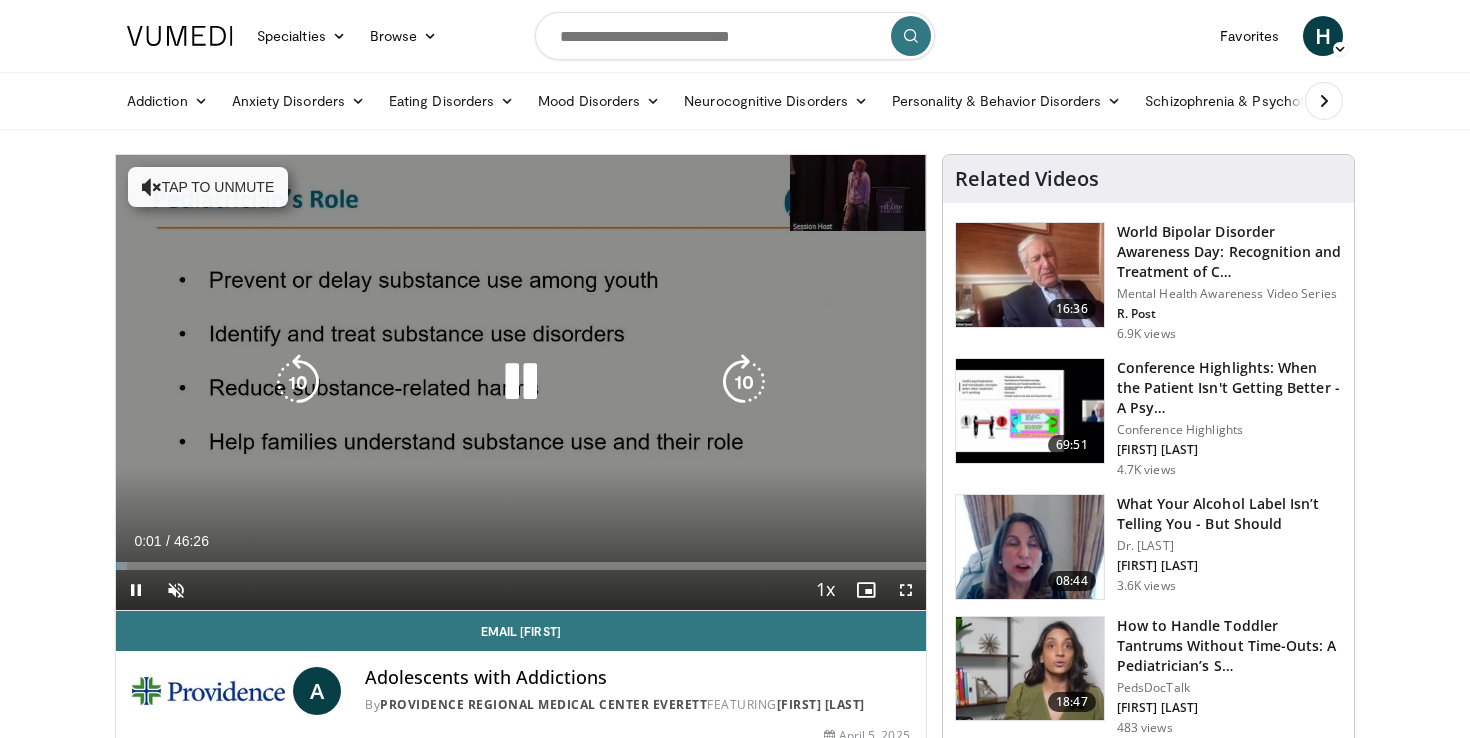 click at bounding box center (521, 382) 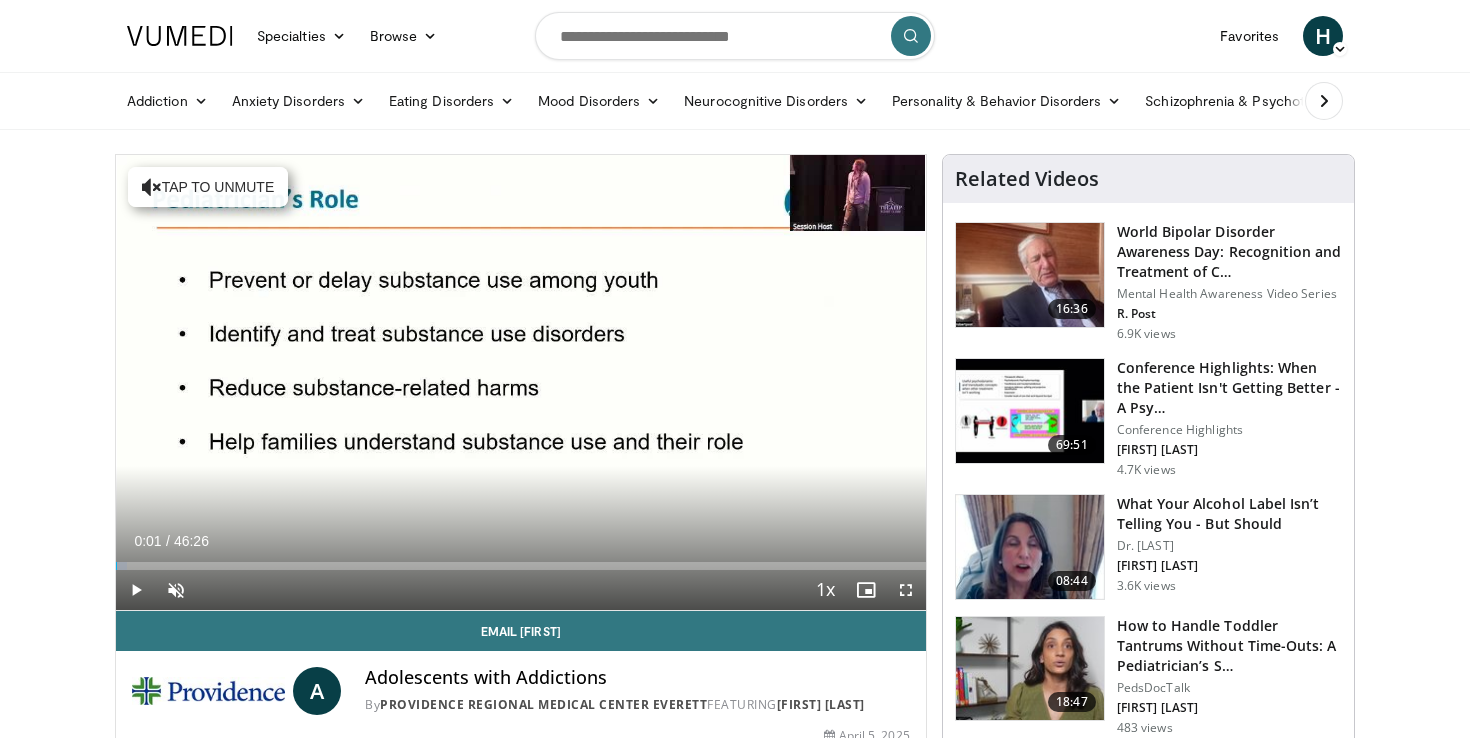 type 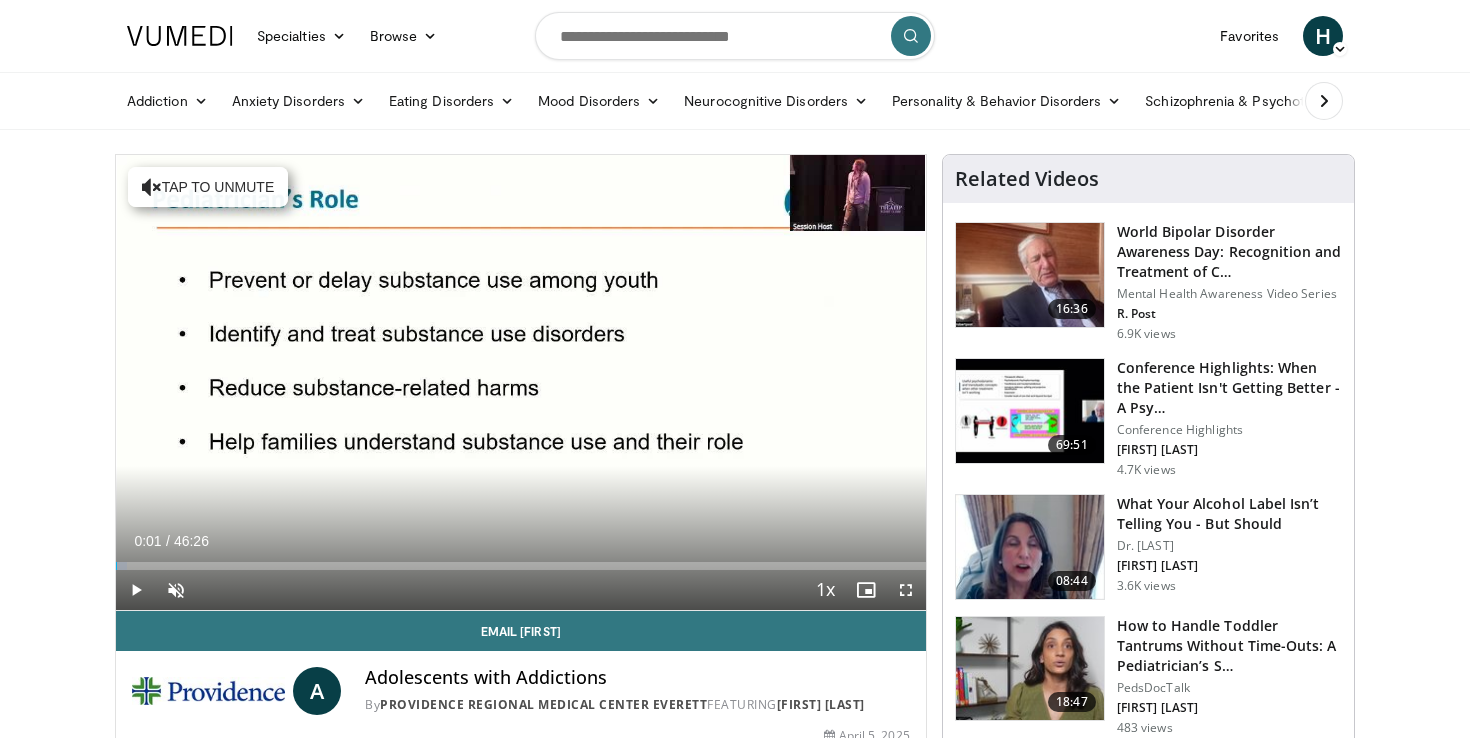 click on "Specialties
Adult & Family Medicine
Allergy, Asthma, Immunology
Anesthesiology
Cardiology
Dental
Dermatology
Endocrinology
Gastroenterology & Hepatology
General Surgery
Hematology & Oncology
Infectious Disease
Nephrology
Neurology
Neurosurgery
Obstetrics & Gynecology
Ophthalmology
Oral Maxillofacial
Orthopaedics
Otolaryngology
Pediatrics
Plastic Surgery
Podiatry
Psychiatry
Pulmonology
Radiation Oncology
Radiology
Rheumatology
Urology" at bounding box center (735, 1528) 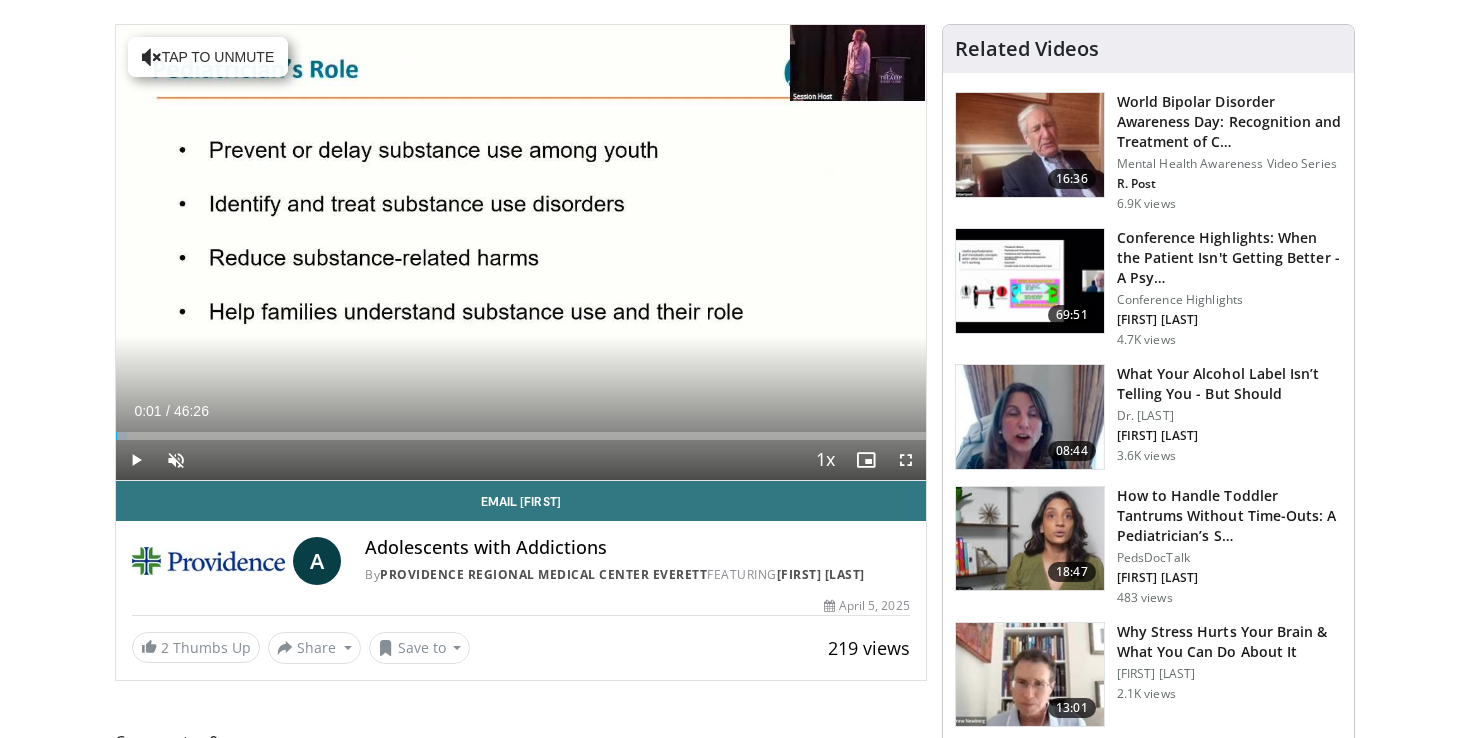 scroll, scrollTop: 126, scrollLeft: 0, axis: vertical 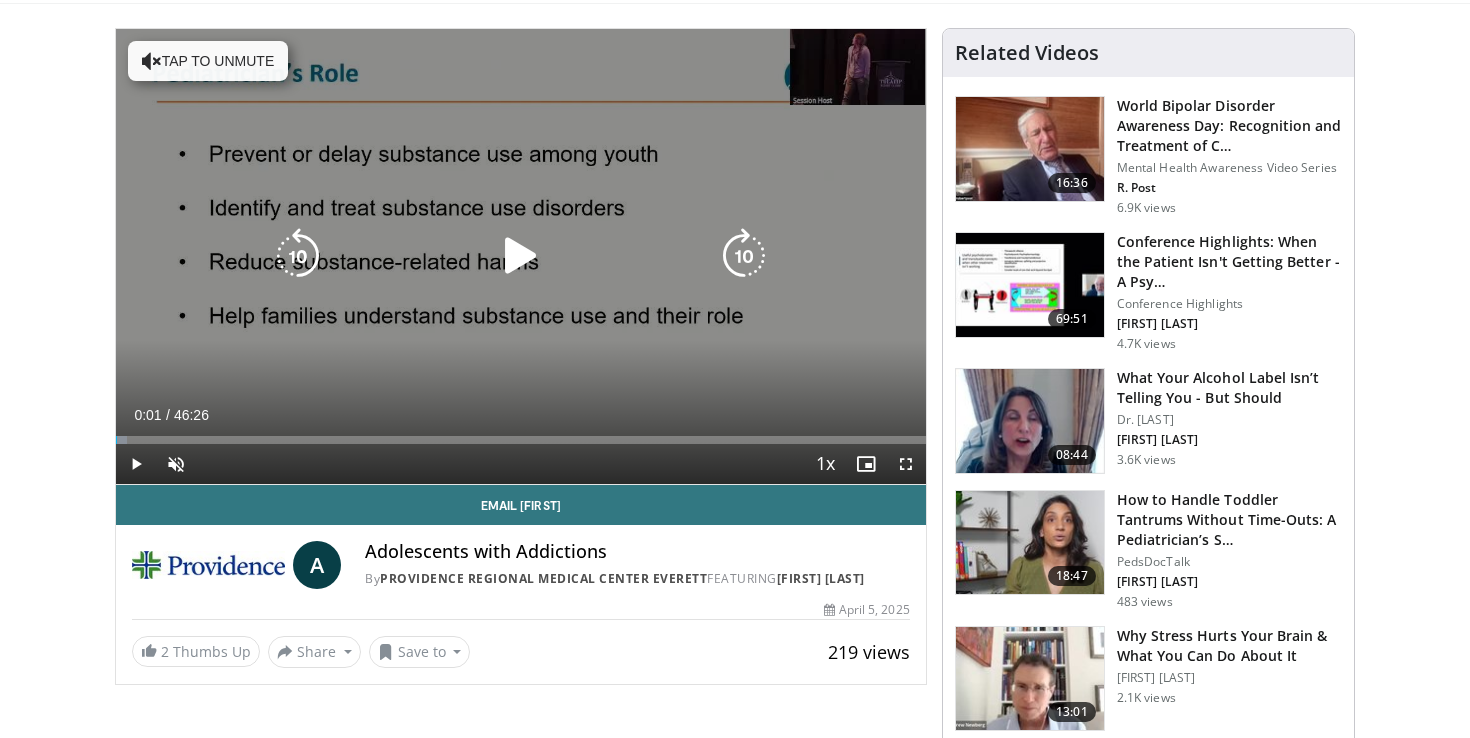 click at bounding box center (521, 256) 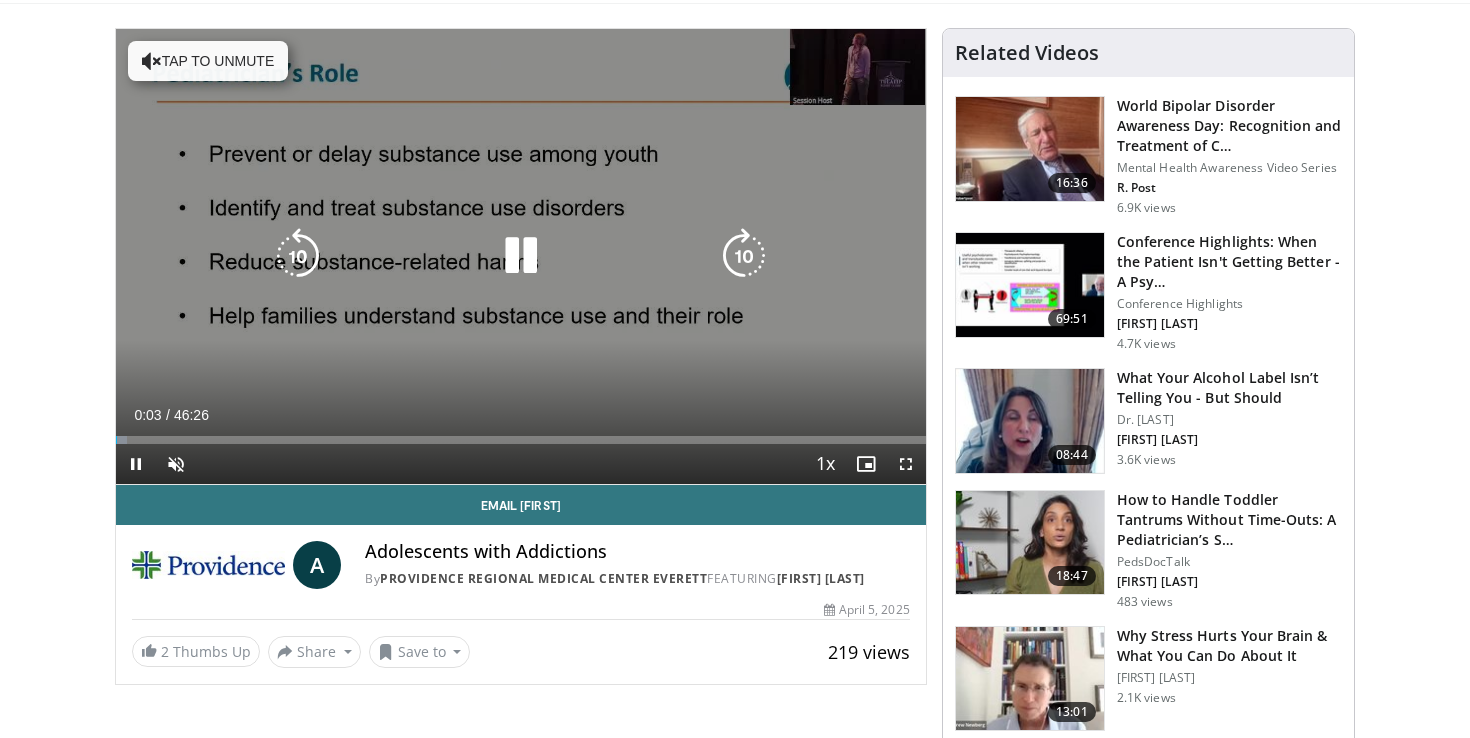 click at bounding box center [521, 256] 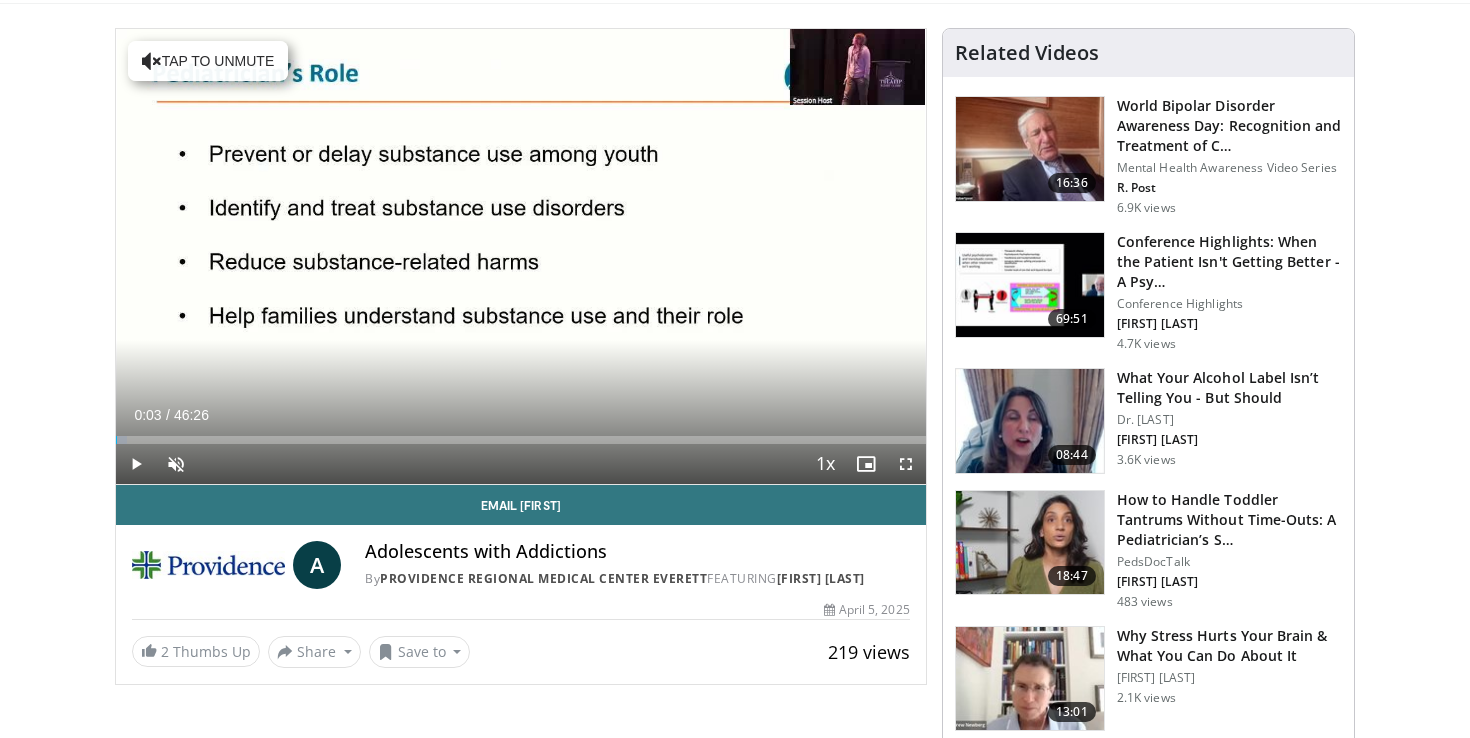 click on "Specialties
Adult & Family Medicine
Allergy, Asthma, Immunology
Anesthesiology
Cardiology
Dental
Dermatology
Endocrinology
Gastroenterology & Hepatology
General Surgery
Hematology & Oncology
Infectious Disease
Nephrology
Neurology
Neurosurgery
Obstetrics & Gynecology
Ophthalmology
Oral Maxillofacial
Orthopaedics
Otolaryngology
Pediatrics
Plastic Surgery
Podiatry
Psychiatry
Pulmonology
Radiation Oncology
Radiology
Rheumatology
Urology" at bounding box center (735, 1402) 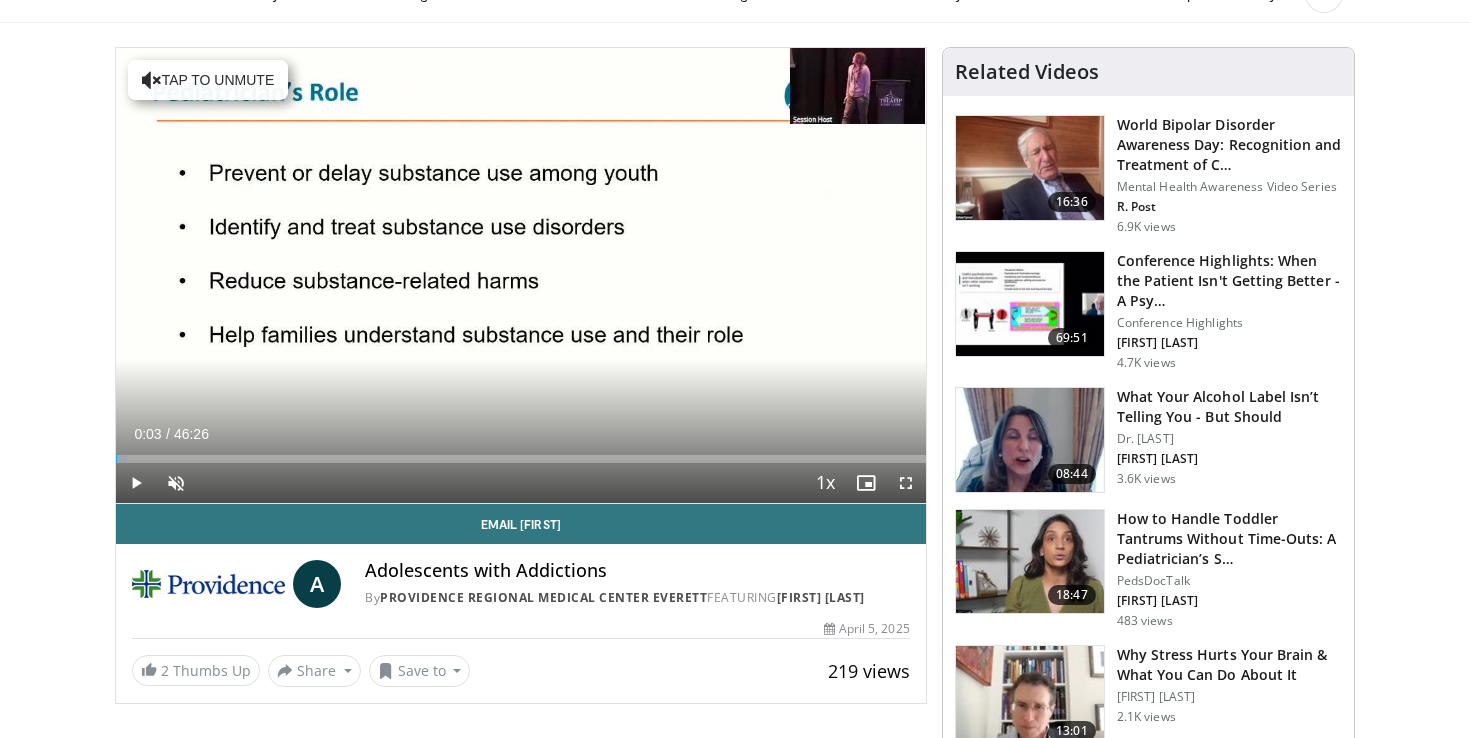scroll, scrollTop: 135, scrollLeft: 0, axis: vertical 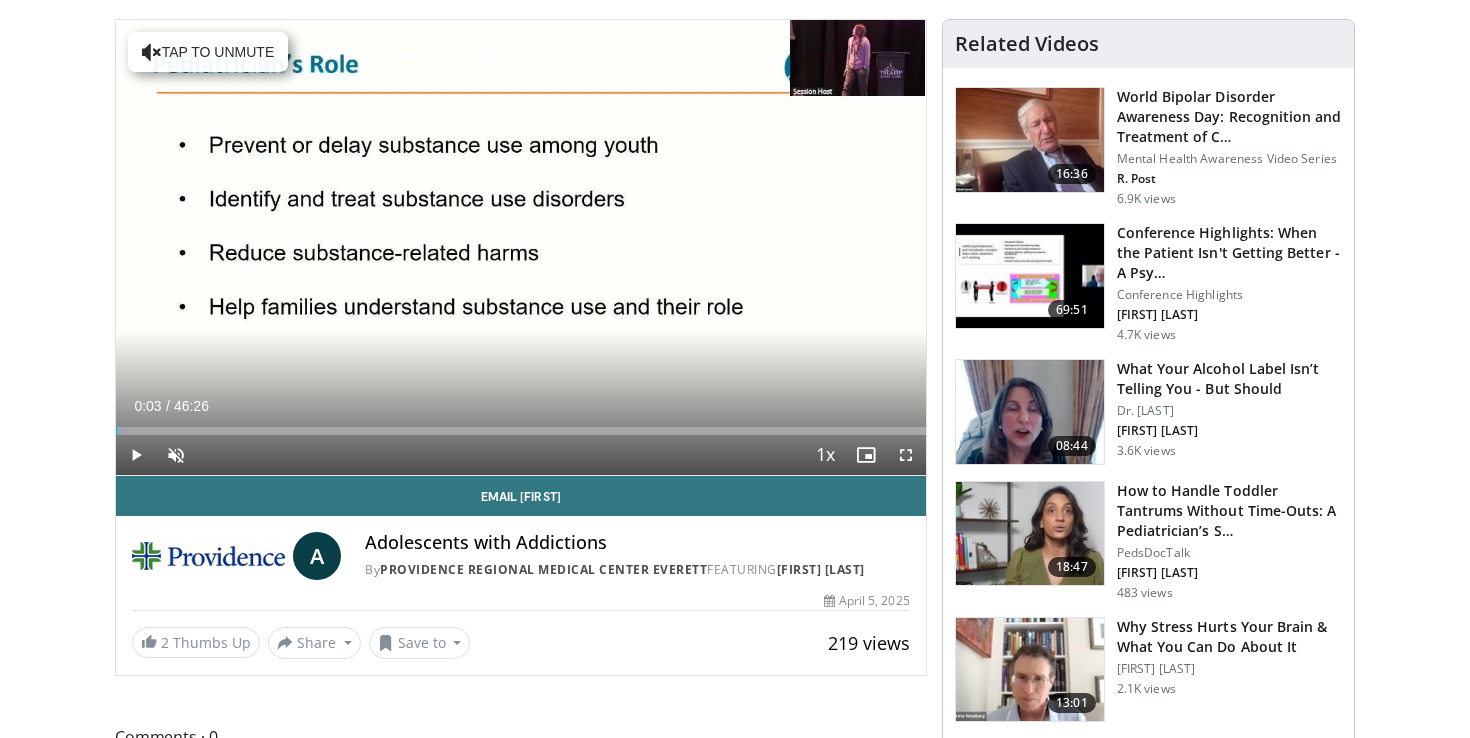 click on "10 seconds
Tap to unmute" at bounding box center (521, 247) 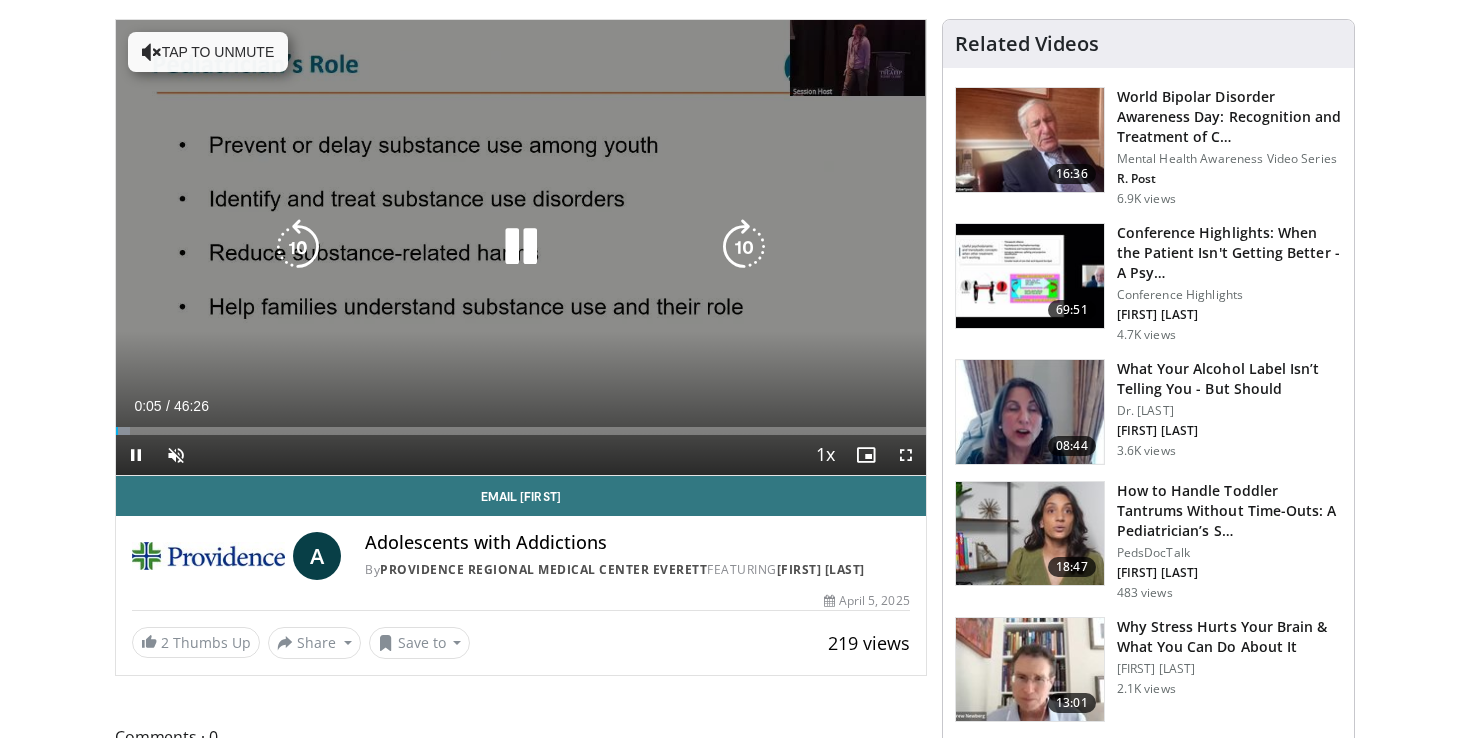 click on "Tap to unmute" at bounding box center (208, 52) 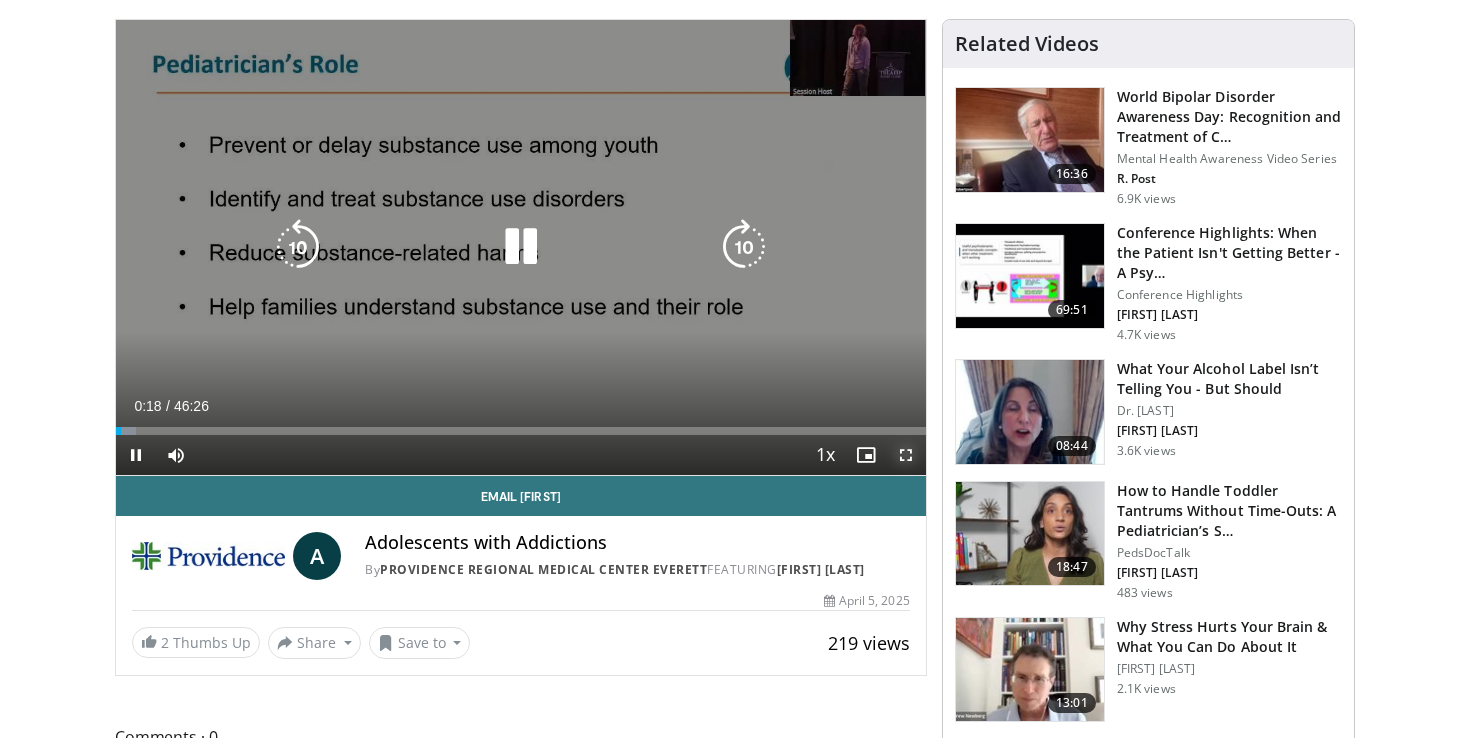click at bounding box center (906, 455) 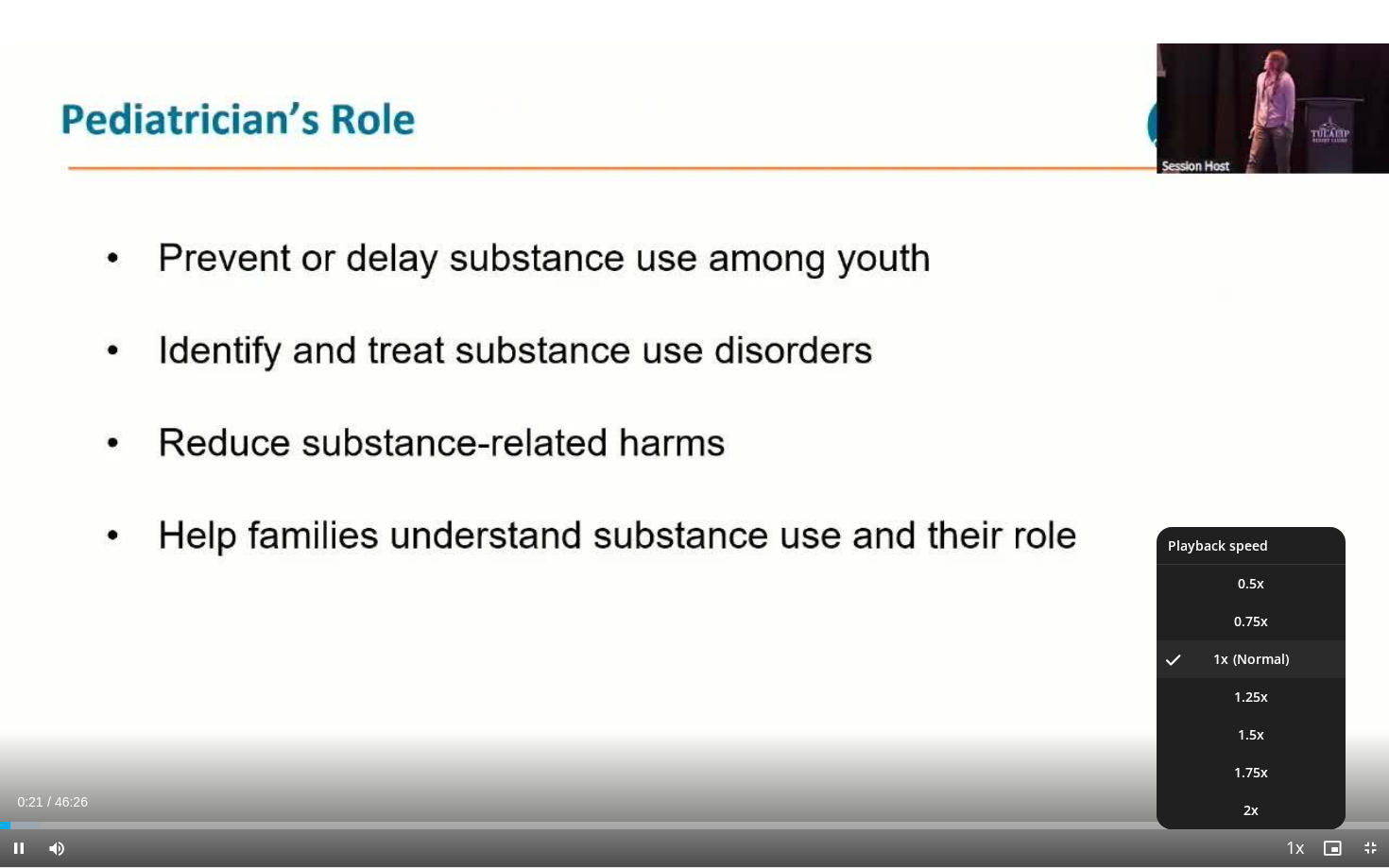 click at bounding box center (1295, 849) 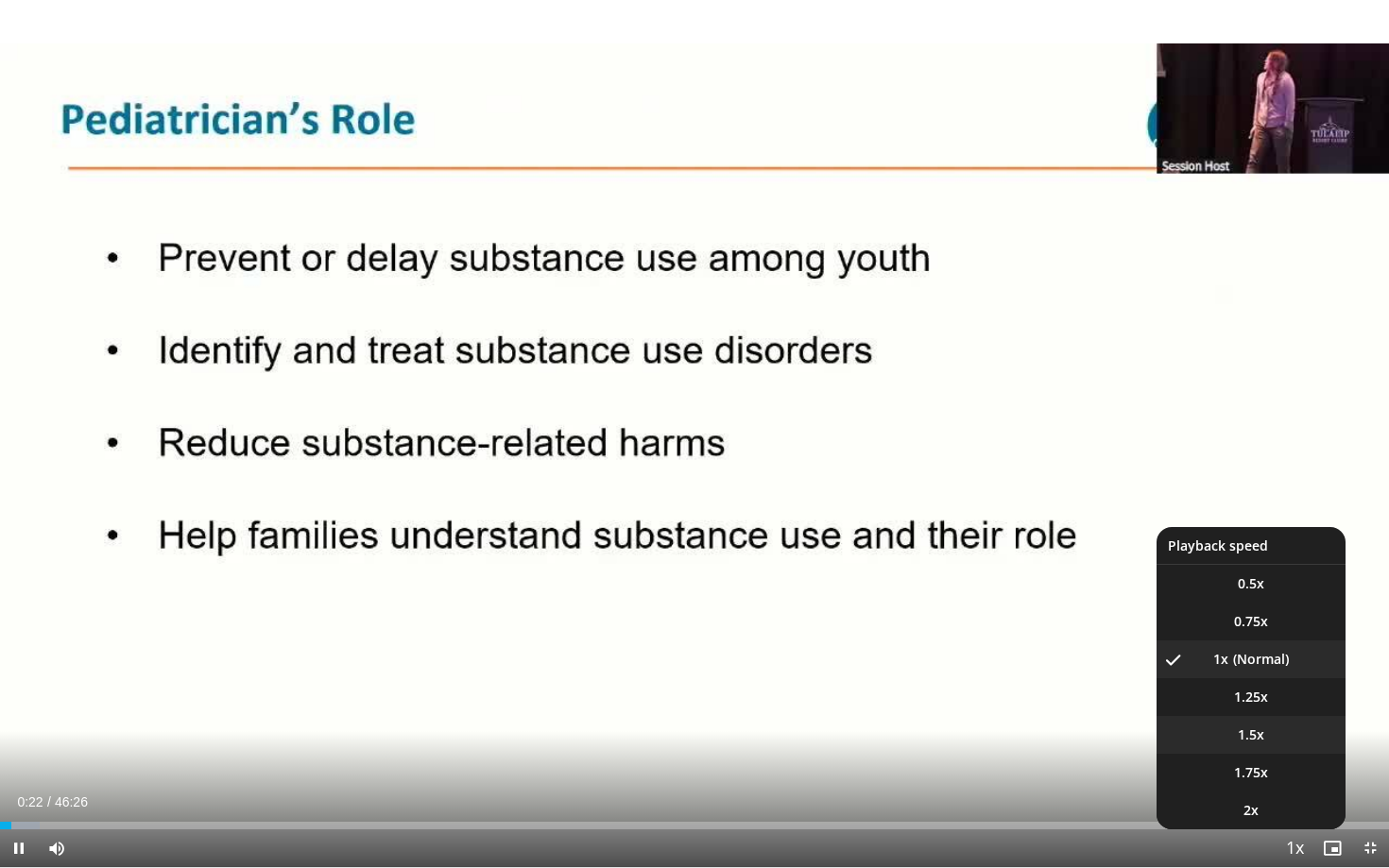 click on "1.5x" at bounding box center (1251, 735) 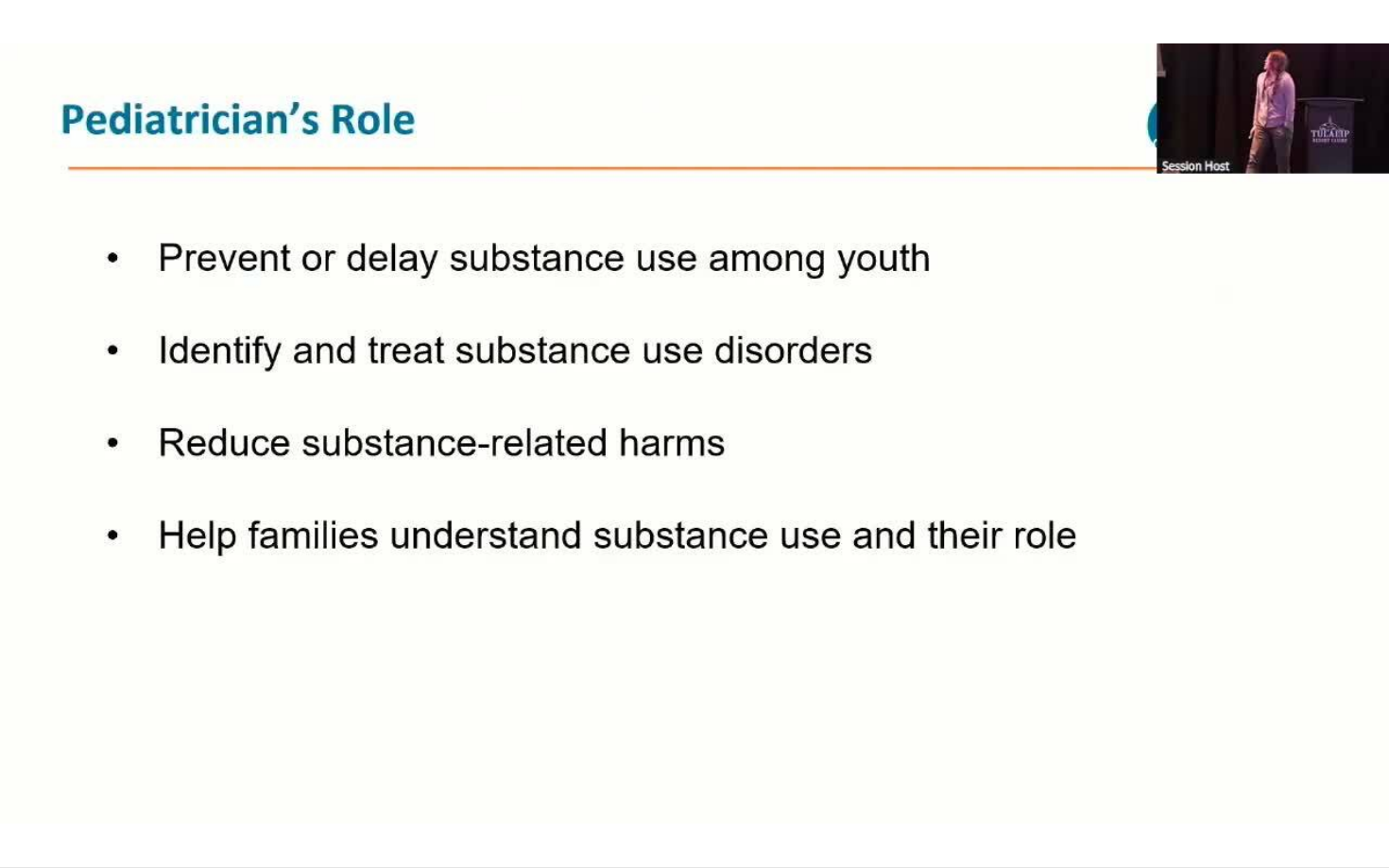 type 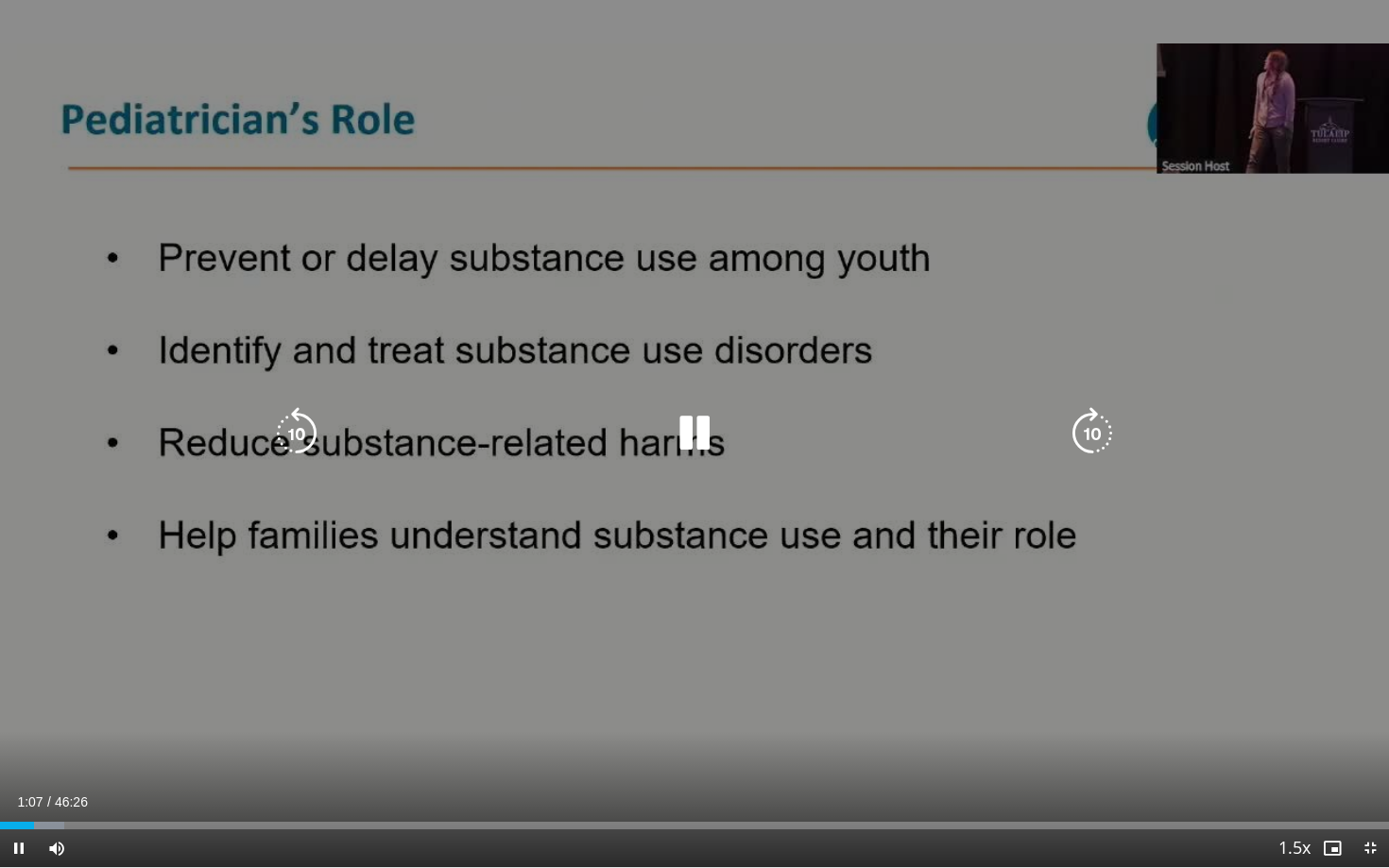 click at bounding box center (694, 434) 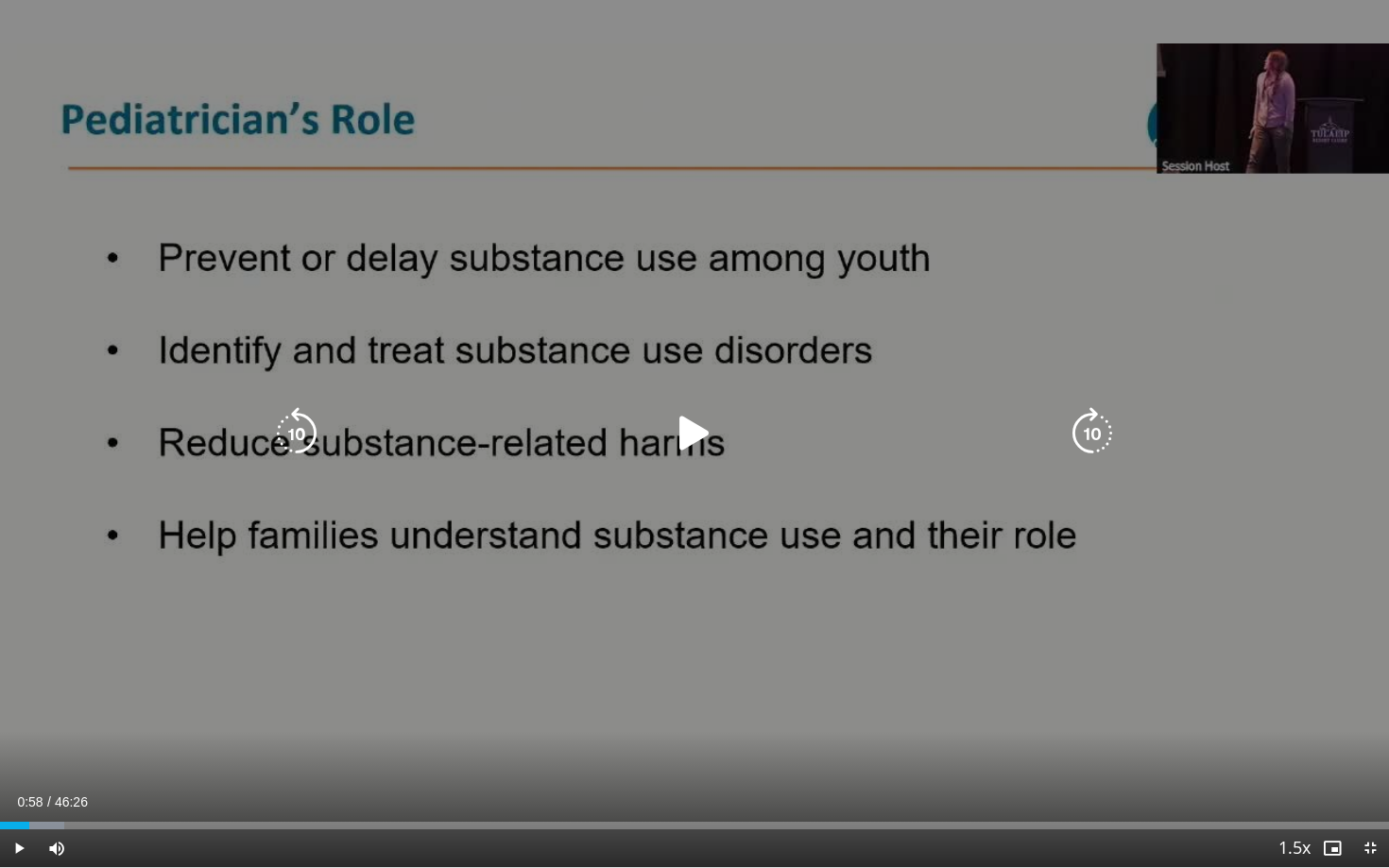 click at bounding box center (694, 434) 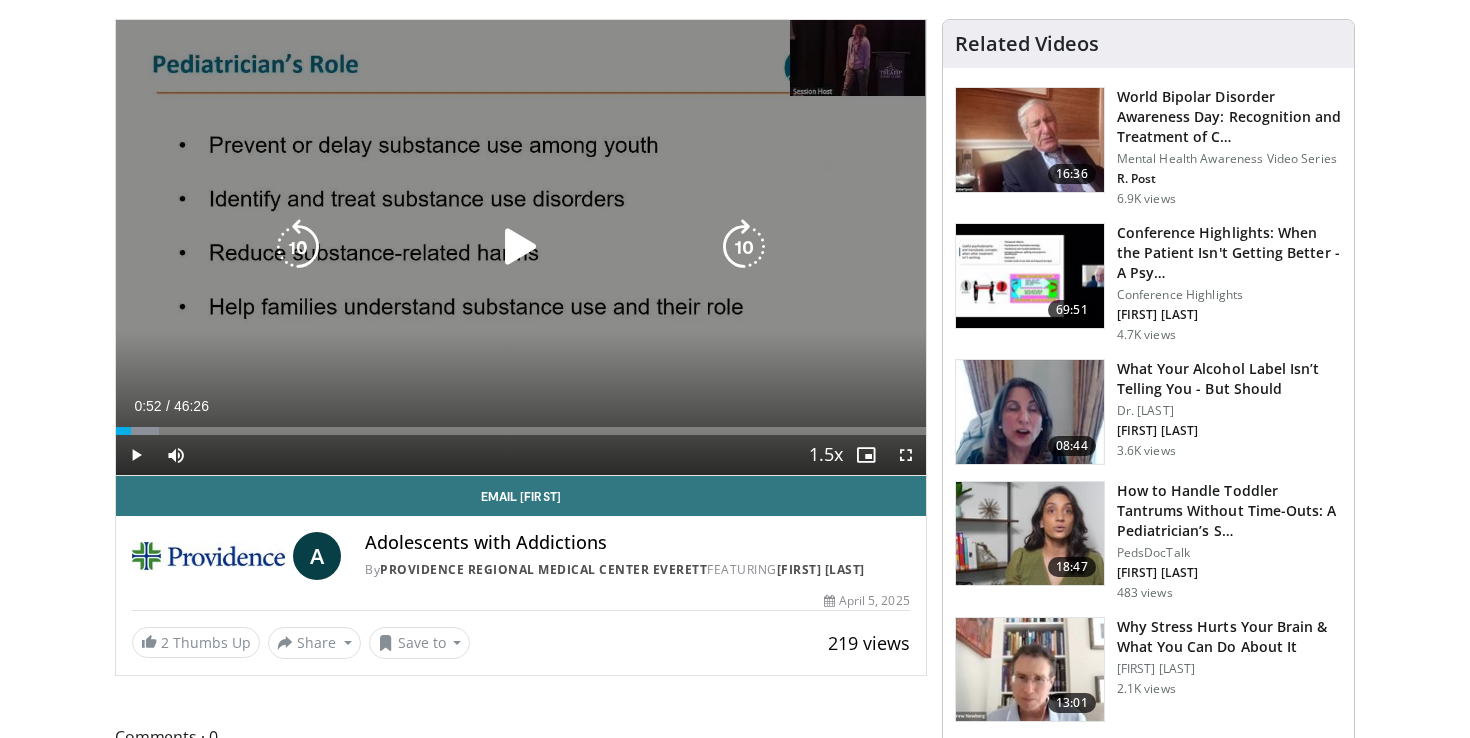 click at bounding box center [521, 247] 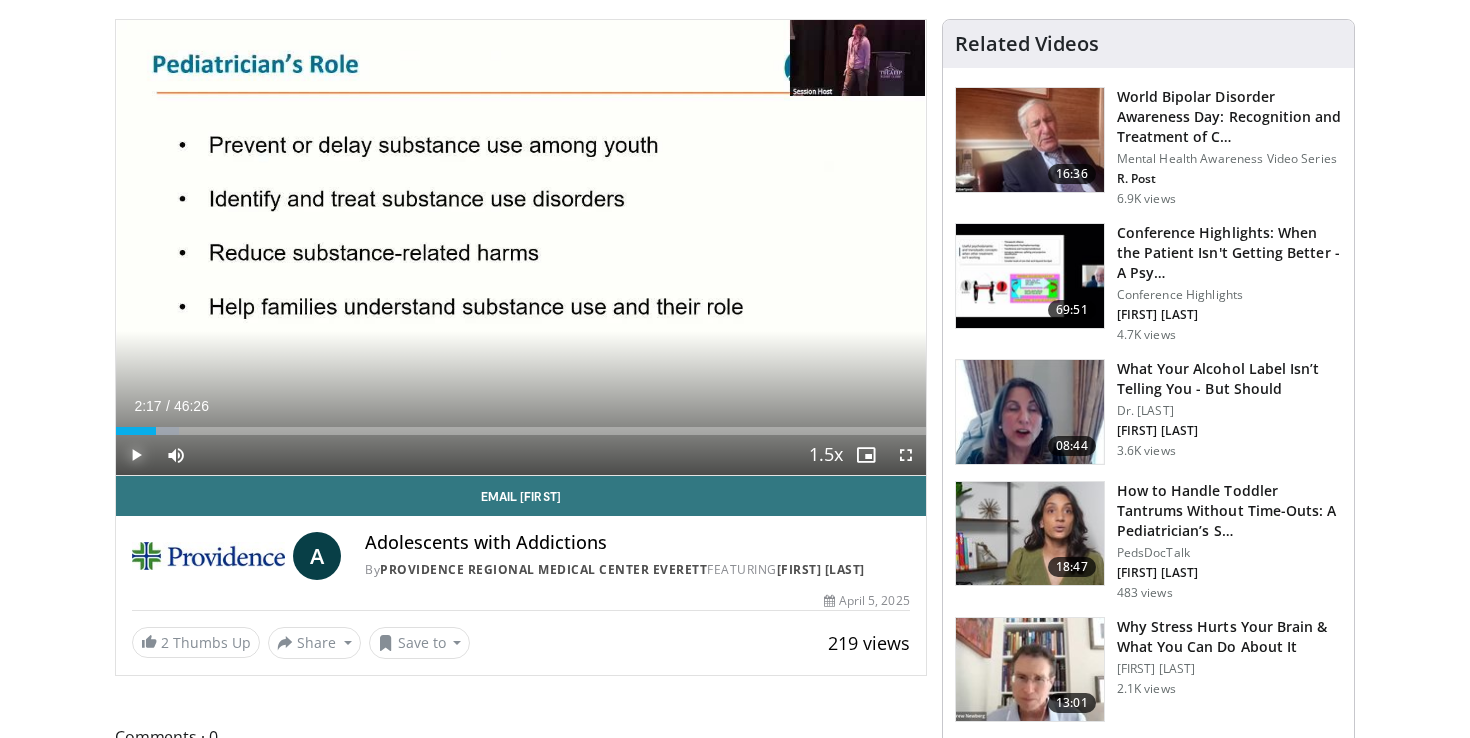 click at bounding box center [136, 455] 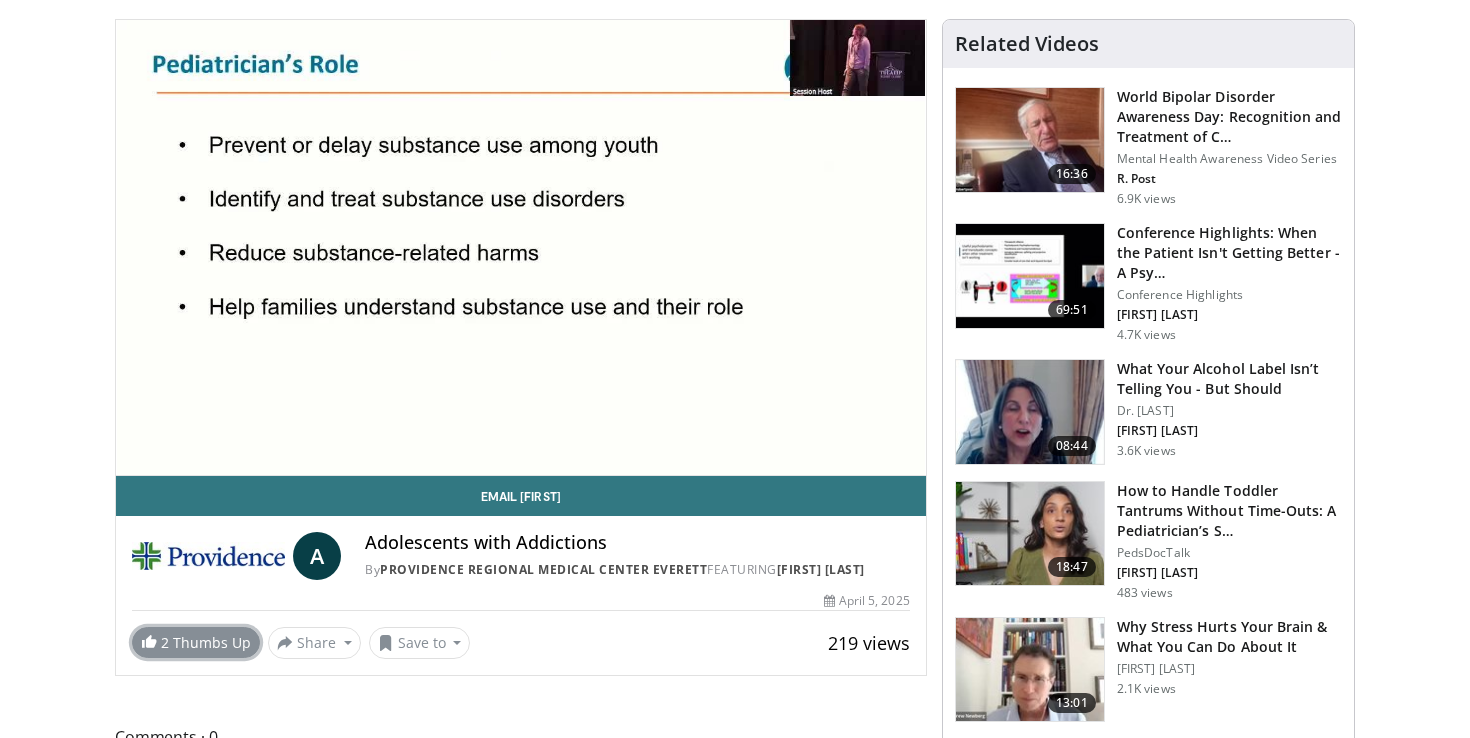 click on "2
Thumbs Up" at bounding box center (196, 642) 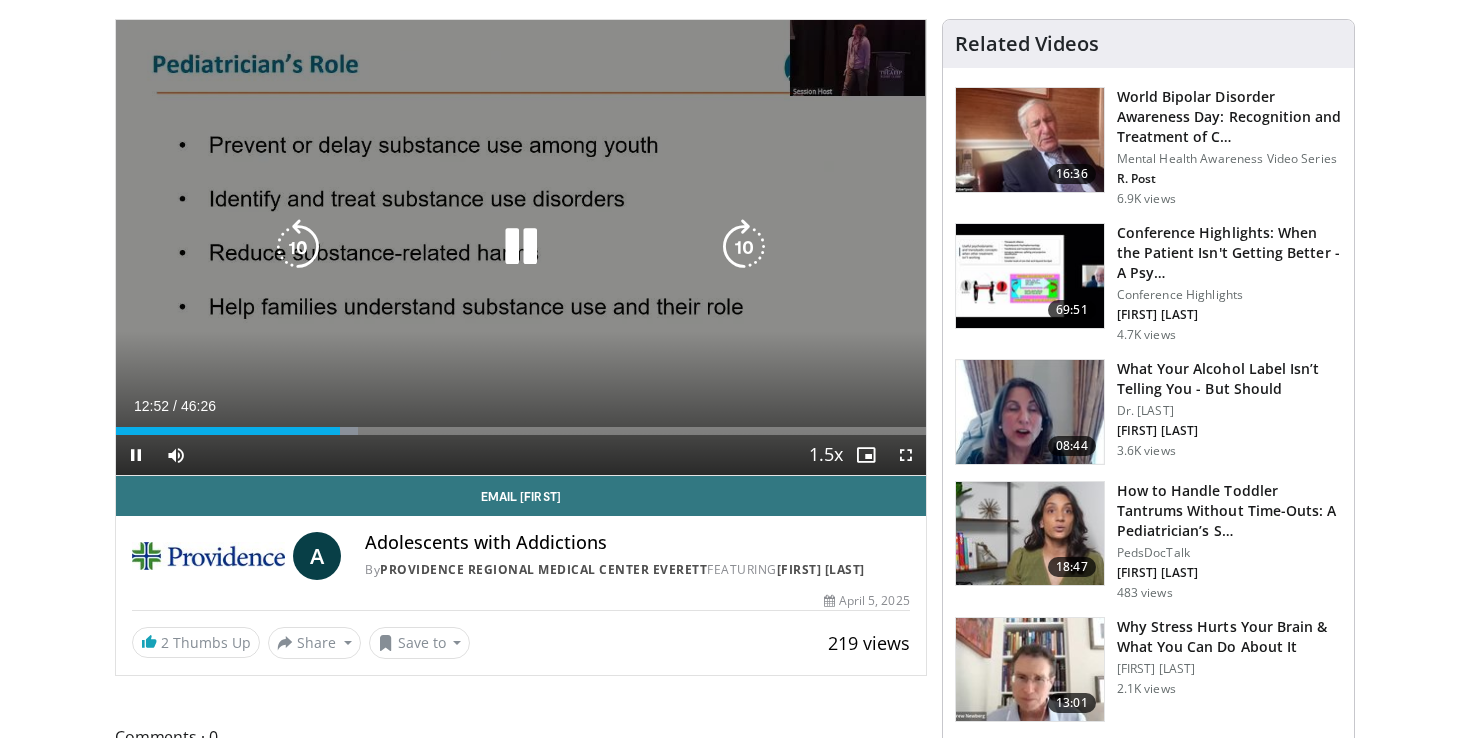 click at bounding box center (521, 247) 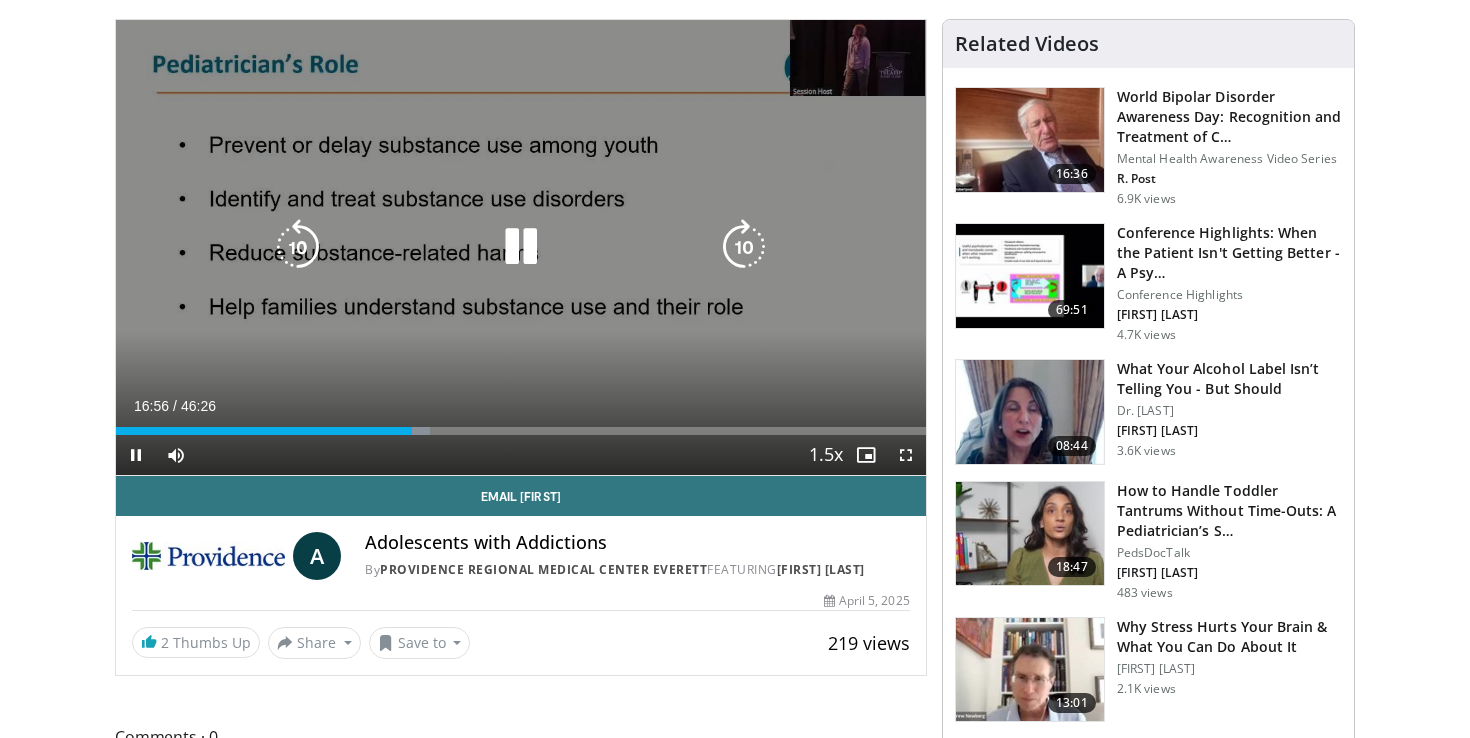 click at bounding box center (521, 247) 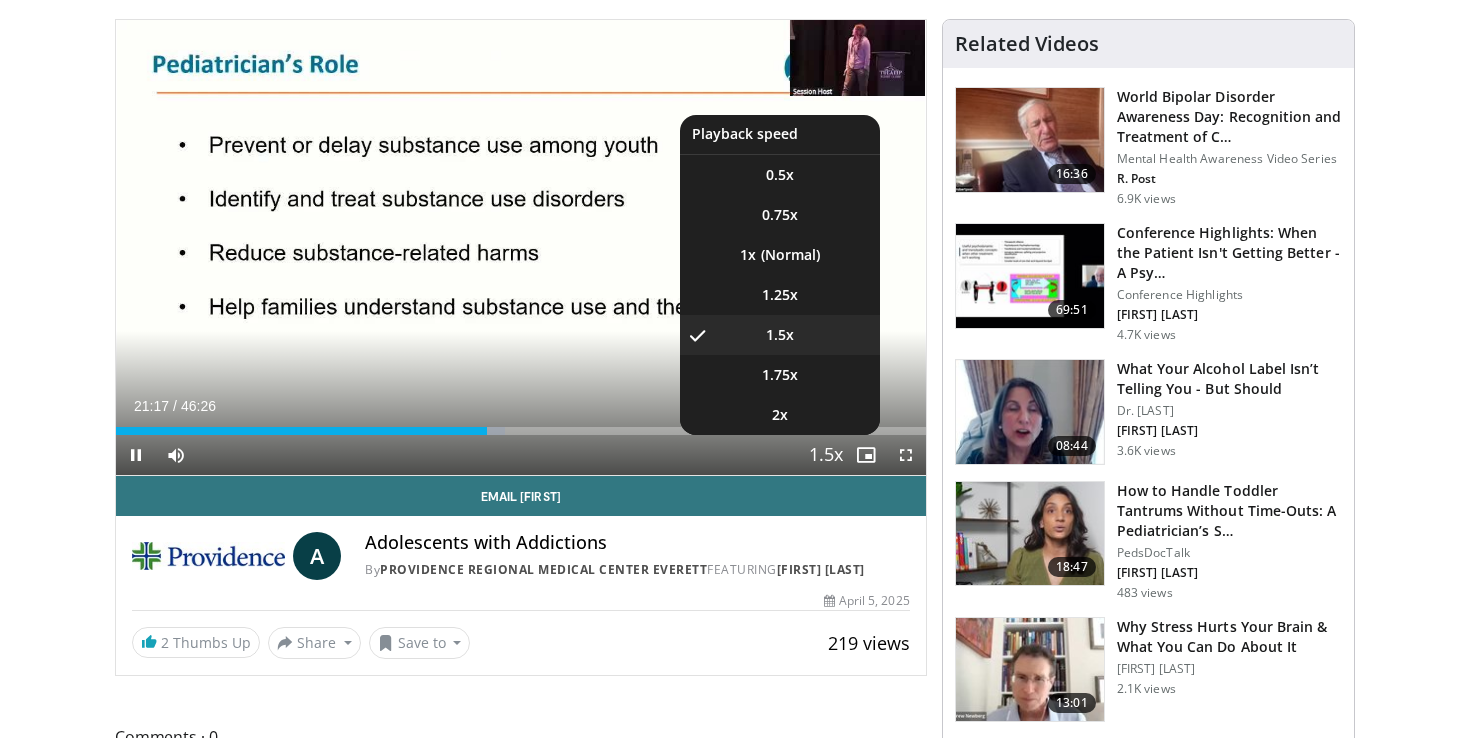 click at bounding box center [826, 456] 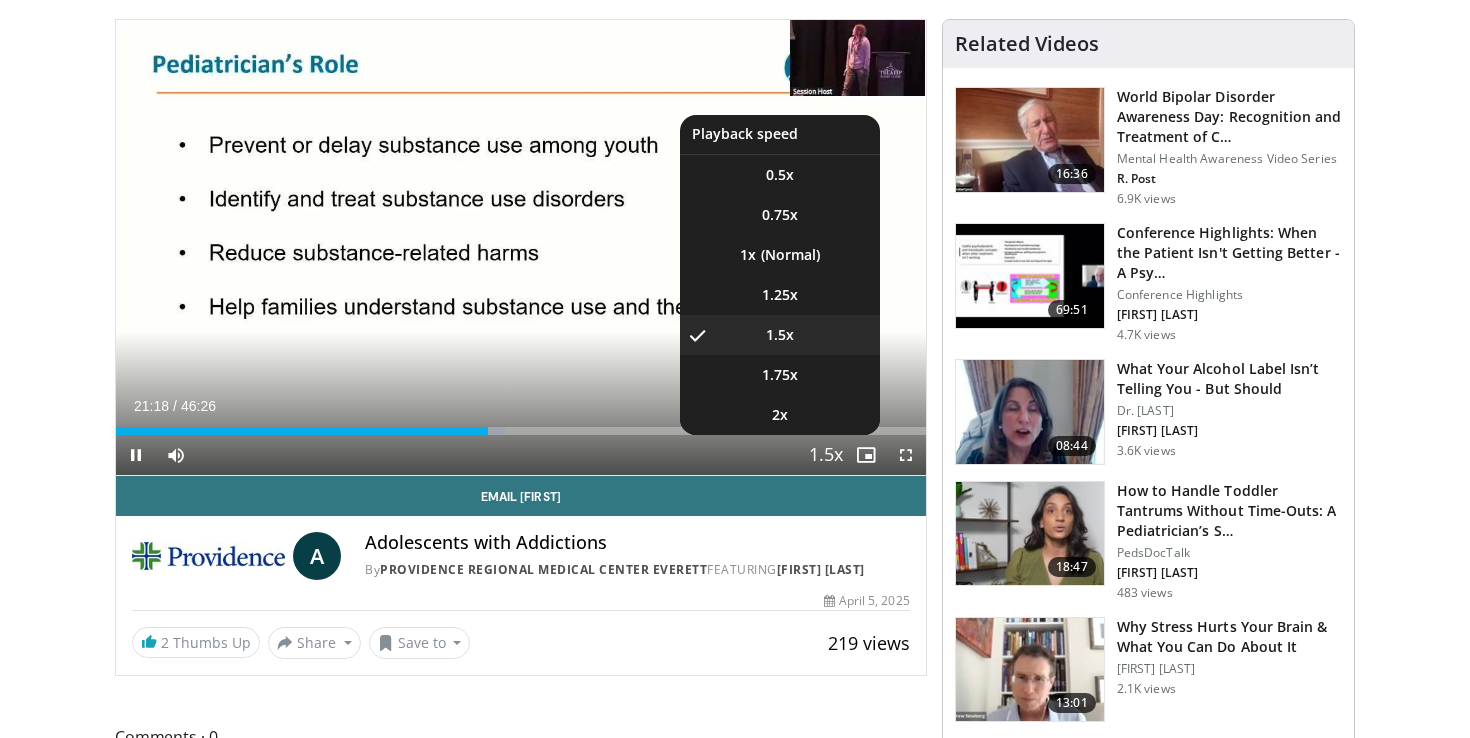 click at bounding box center [826, 456] 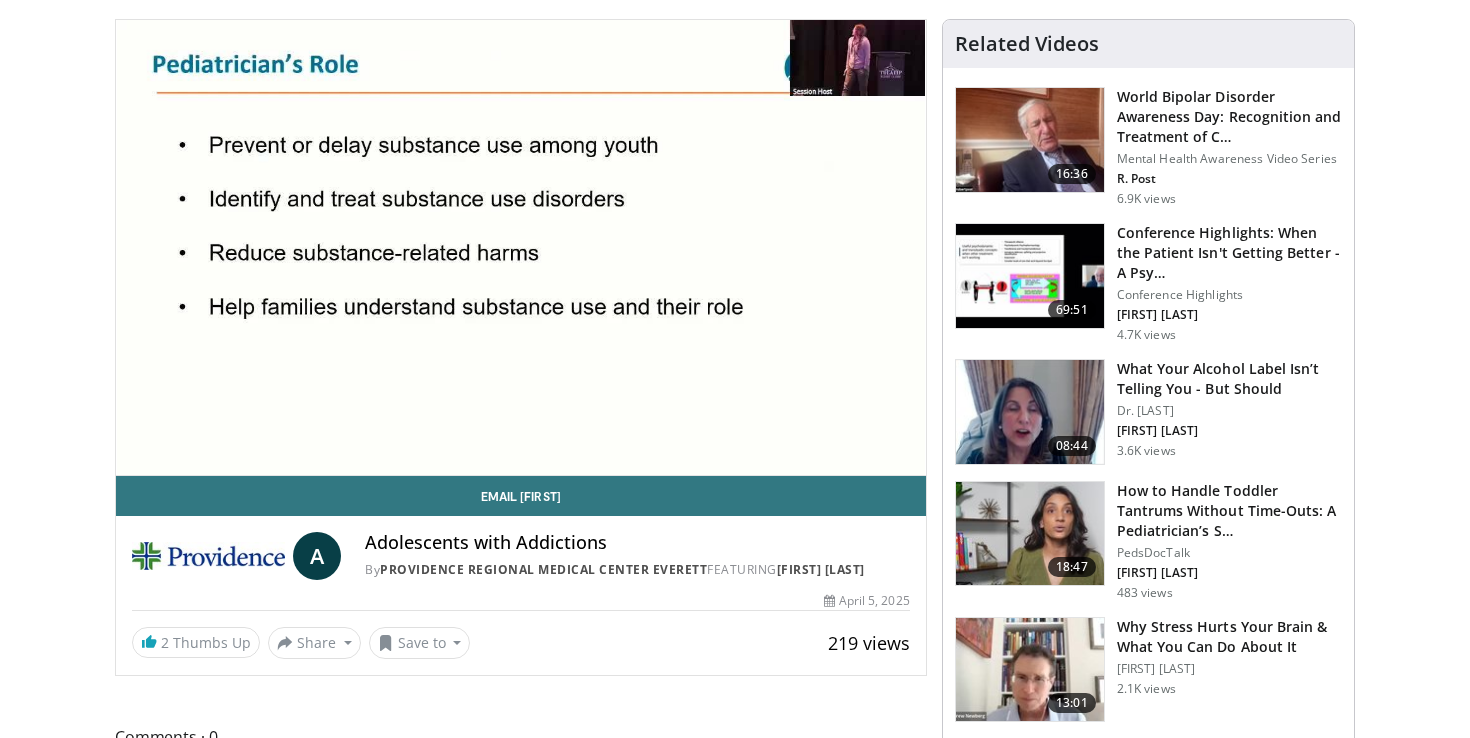 click on "20 seconds
Tap to unmute" at bounding box center (521, 247) 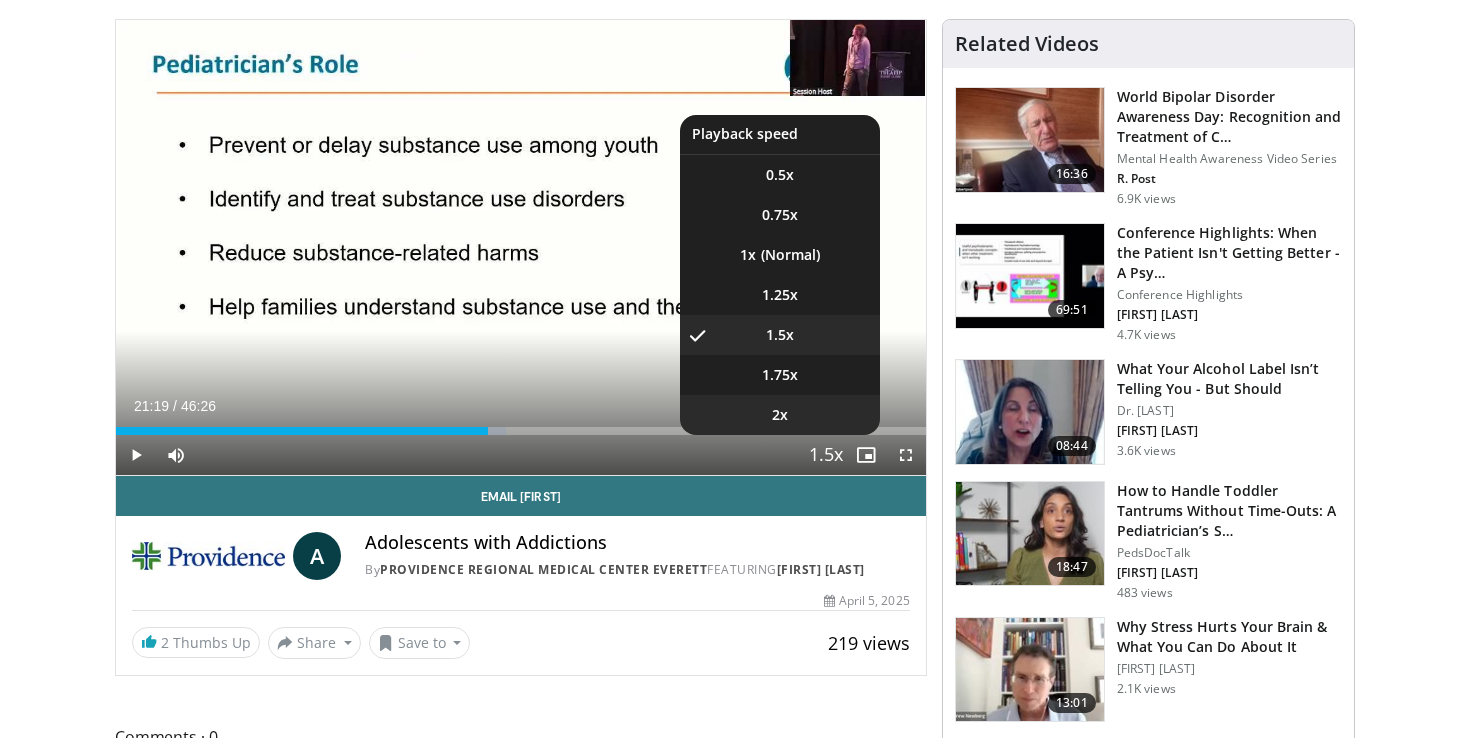 click on "2x" at bounding box center (780, 415) 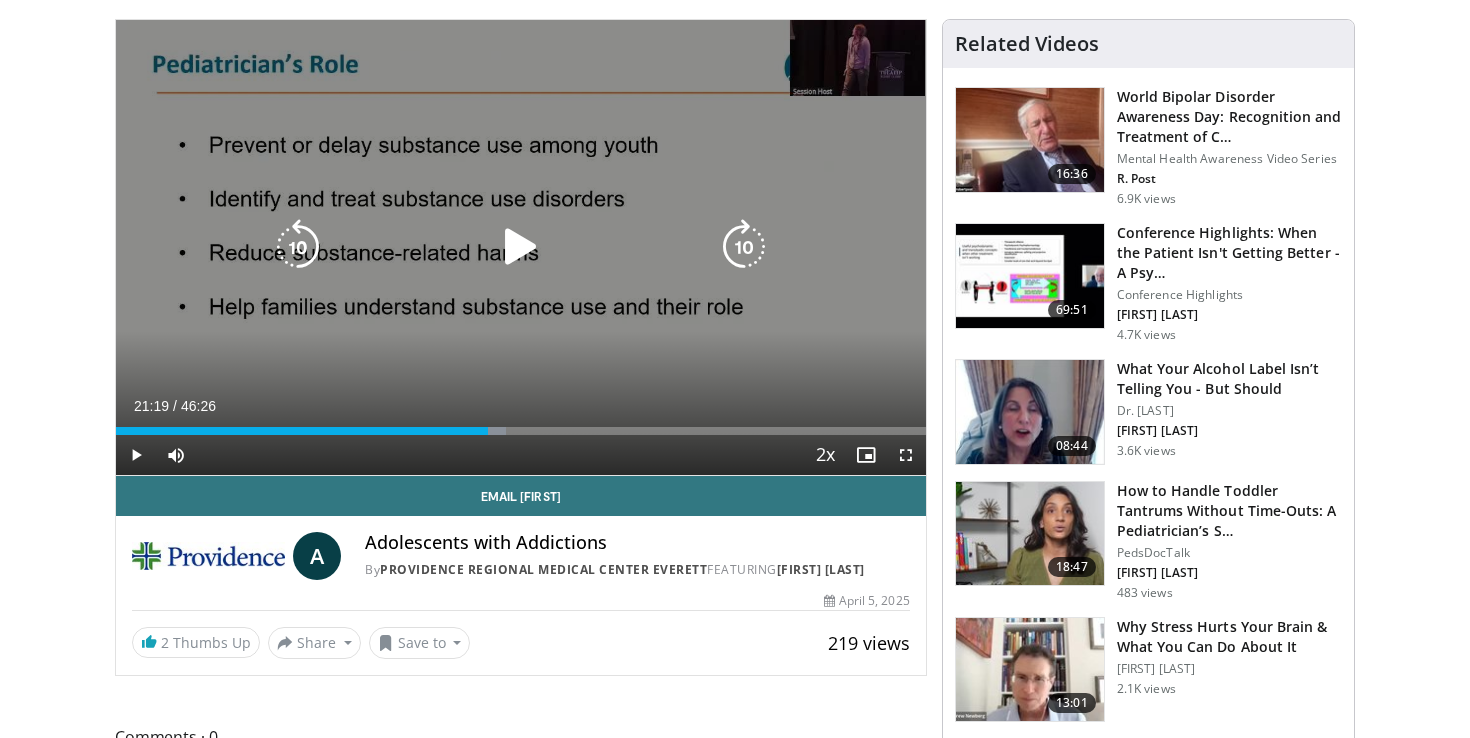 click on "20 seconds
Tap to unmute" at bounding box center [521, 247] 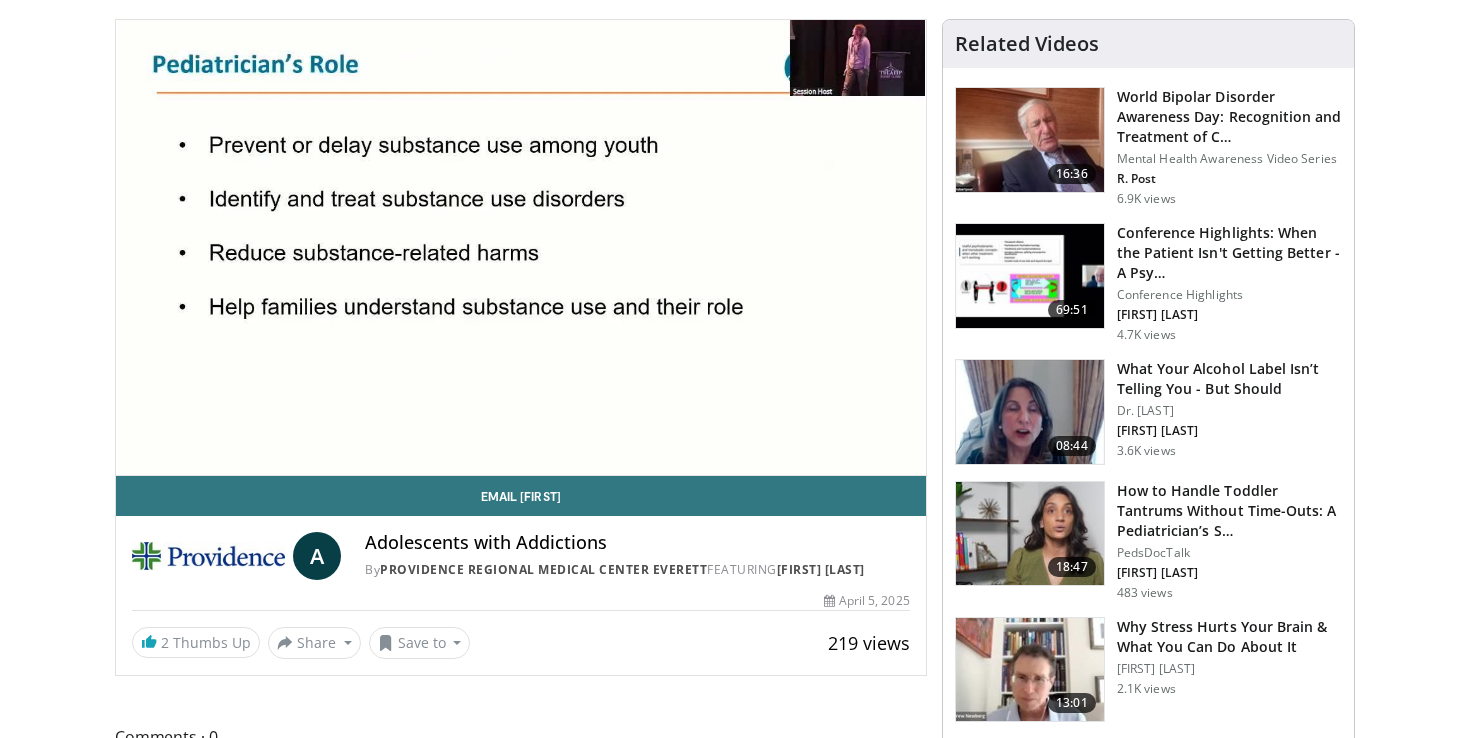 click on "Specialties
Adult & Family Medicine
Allergy, Asthma, Immunology
Anesthesiology
Cardiology
Dental
Dermatology
Endocrinology
Gastroenterology & Hepatology
General Surgery
Hematology & Oncology
Infectious Disease
Nephrology
Neurology
Neurosurgery
Obstetrics & Gynecology
Ophthalmology
Oral Maxillofacial
Orthopaedics
Otolaryngology
Pediatrics
Plastic Surgery
Podiatry
Psychiatry
Pulmonology
Radiation Oncology
Radiology
Rheumatology
Urology" at bounding box center (735, 1393) 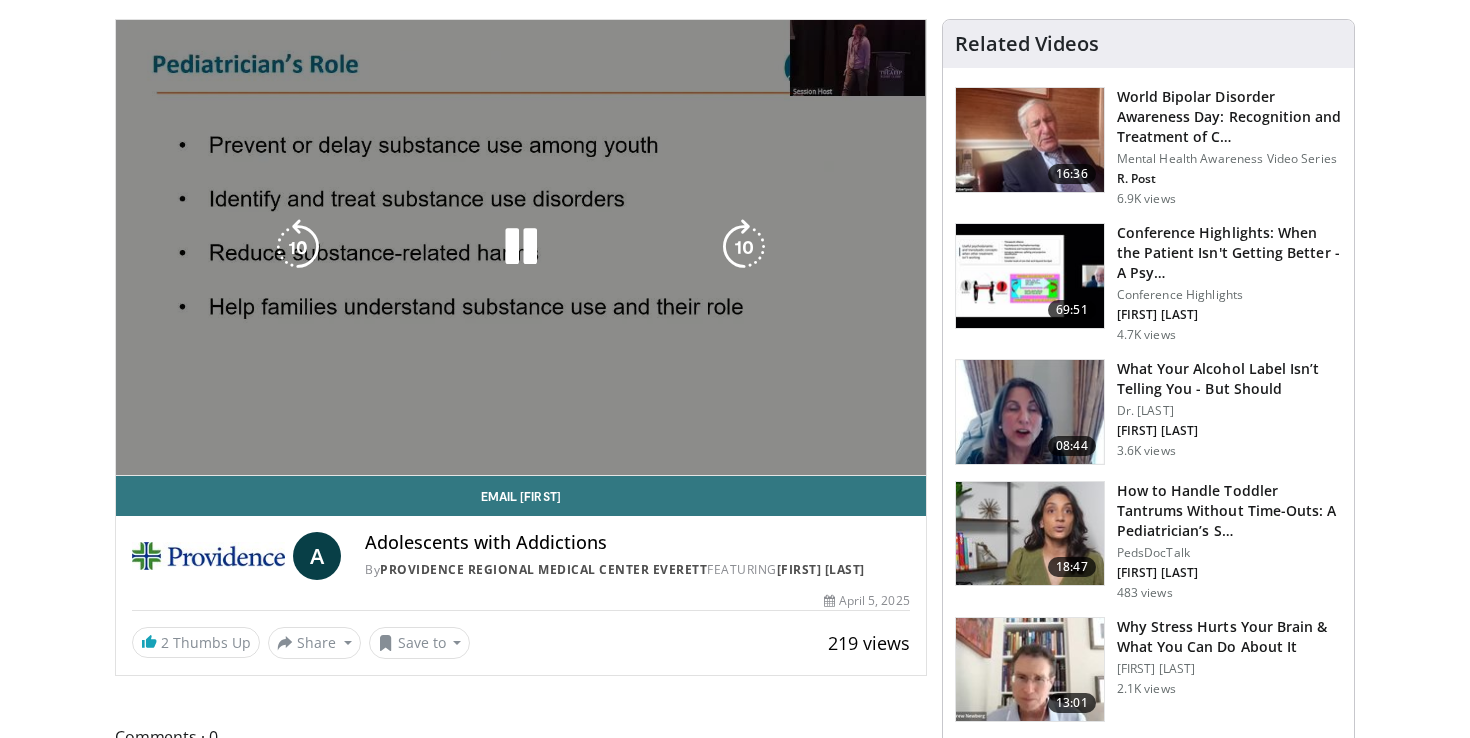 click on "50 seconds
Tap to unmute" at bounding box center (521, 247) 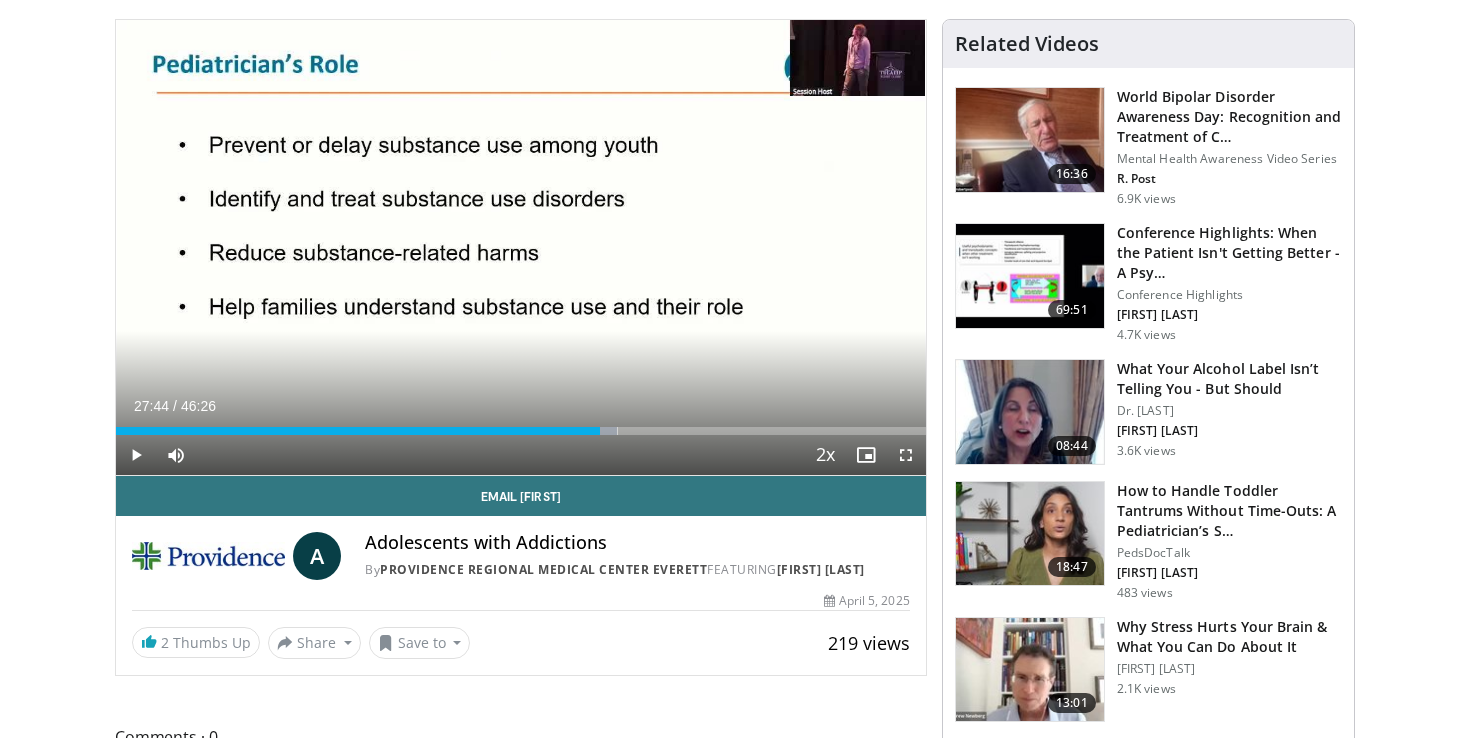 scroll, scrollTop: 136, scrollLeft: 0, axis: vertical 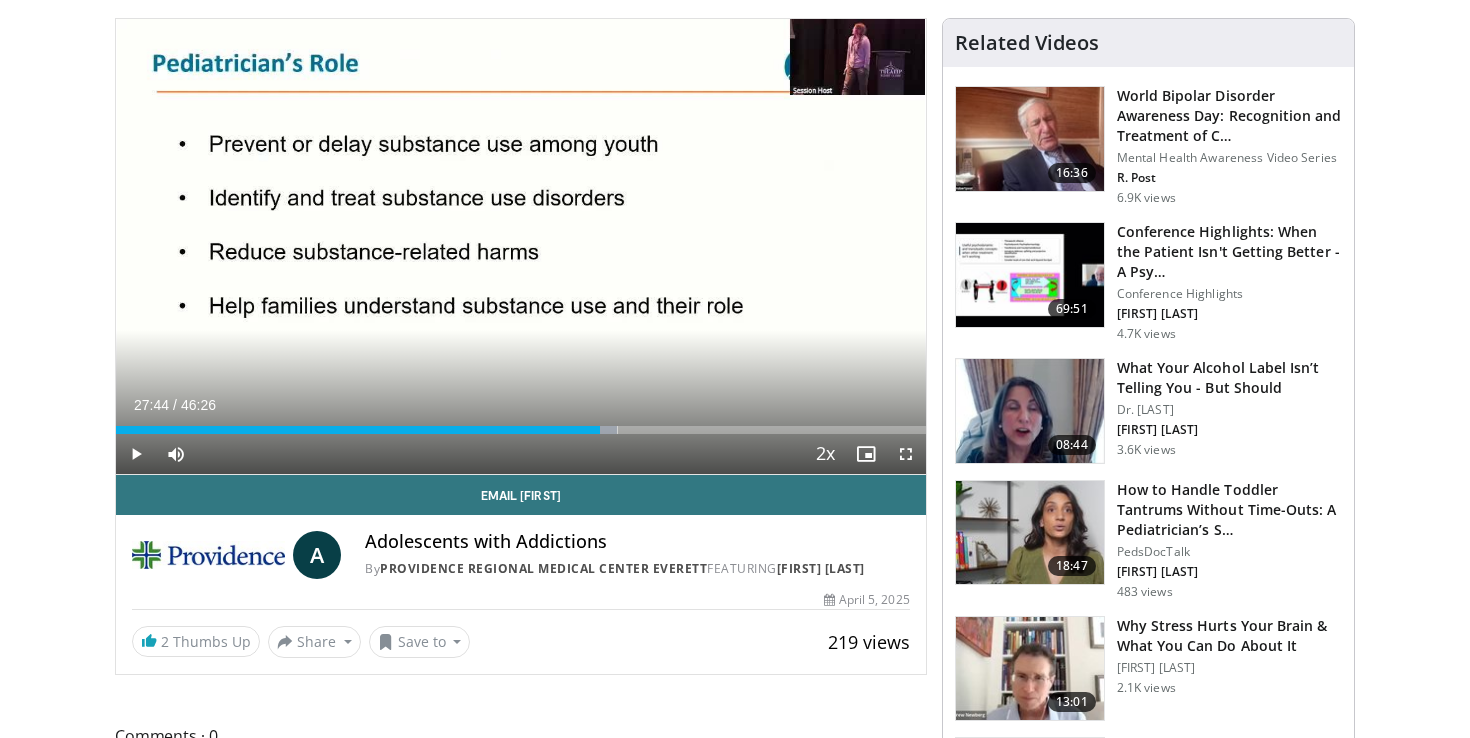 click on "Specialties
Adult & Family Medicine
Allergy, Asthma, Immunology
Anesthesiology
Cardiology
Dental
Dermatology
Endocrinology
Gastroenterology & Hepatology
General Surgery
Hematology & Oncology
Infectious Disease
Nephrology
Neurology
Neurosurgery
Obstetrics & Gynecology
Ophthalmology
Oral Maxillofacial
Orthopaedics
Otolaryngology
Pediatrics
Plastic Surgery
Podiatry
Psychiatry
Pulmonology
Radiation Oncology
Radiology
Rheumatology
Urology" at bounding box center [735, 1392] 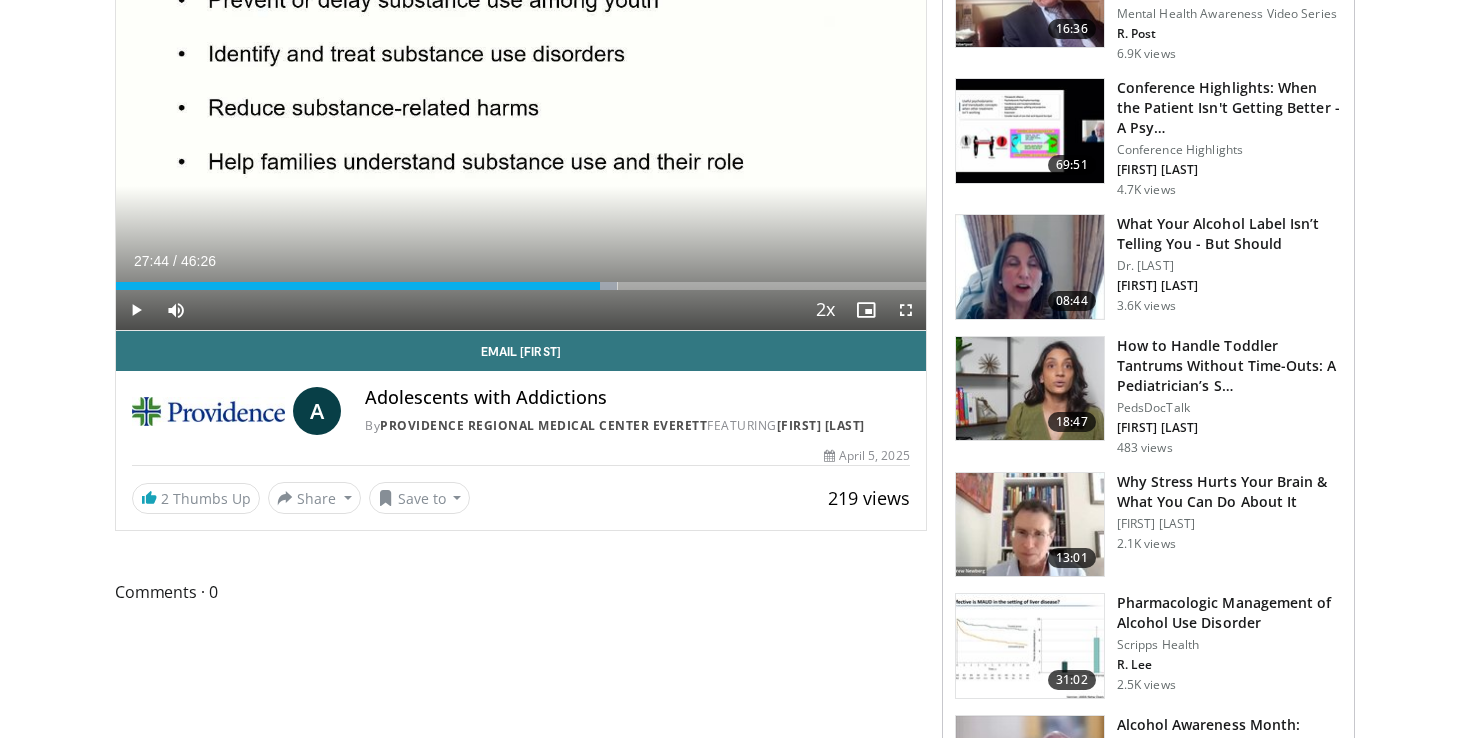 scroll, scrollTop: 0, scrollLeft: 0, axis: both 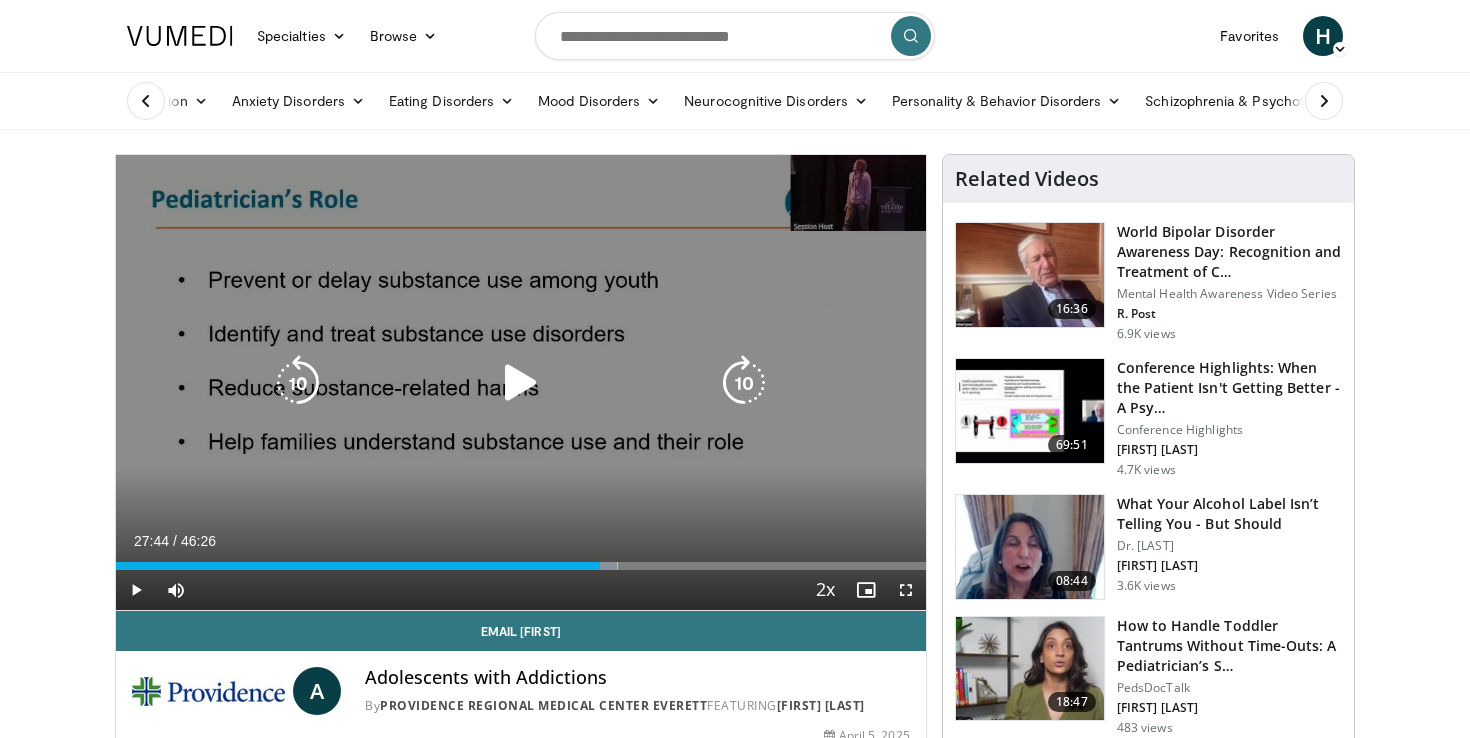 click at bounding box center (521, 383) 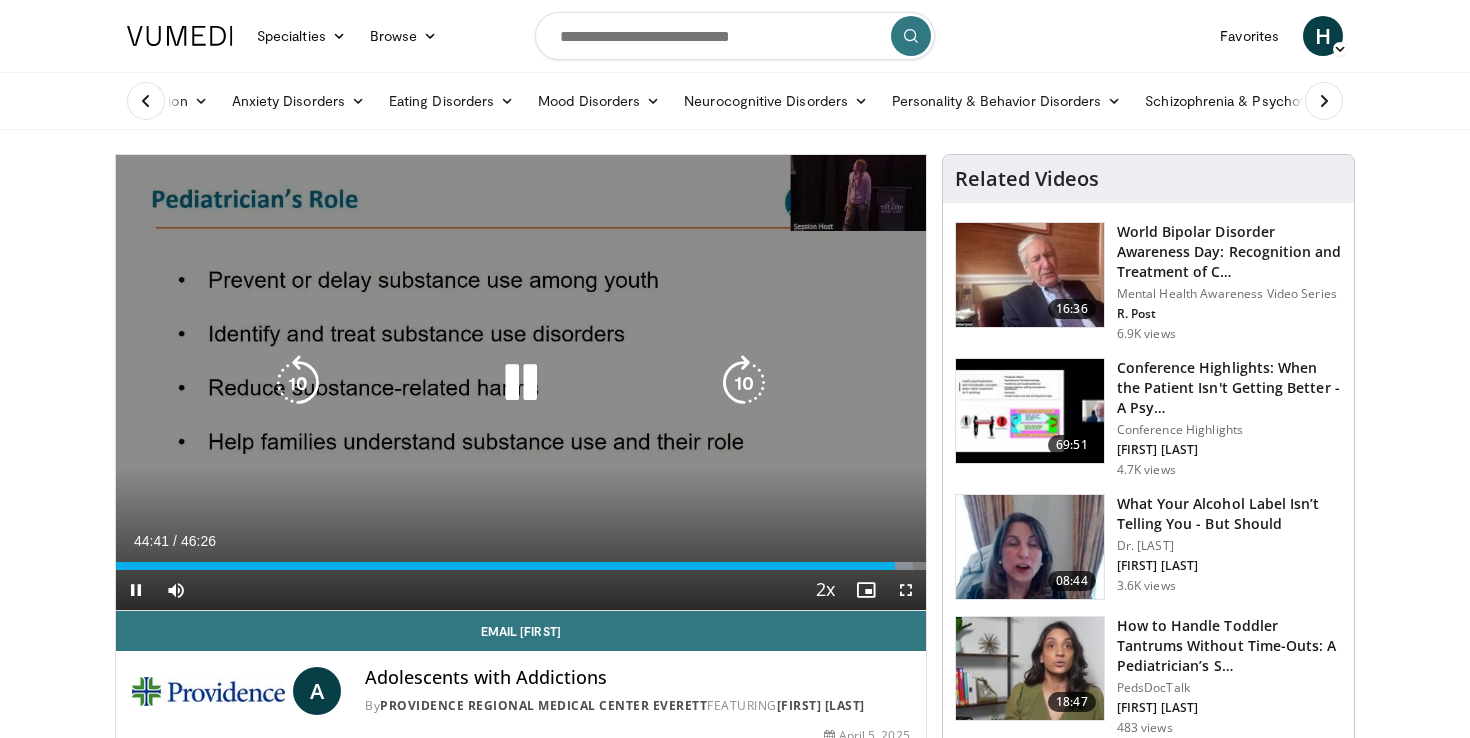 click on "60 seconds
Tap to unmute" at bounding box center (521, 382) 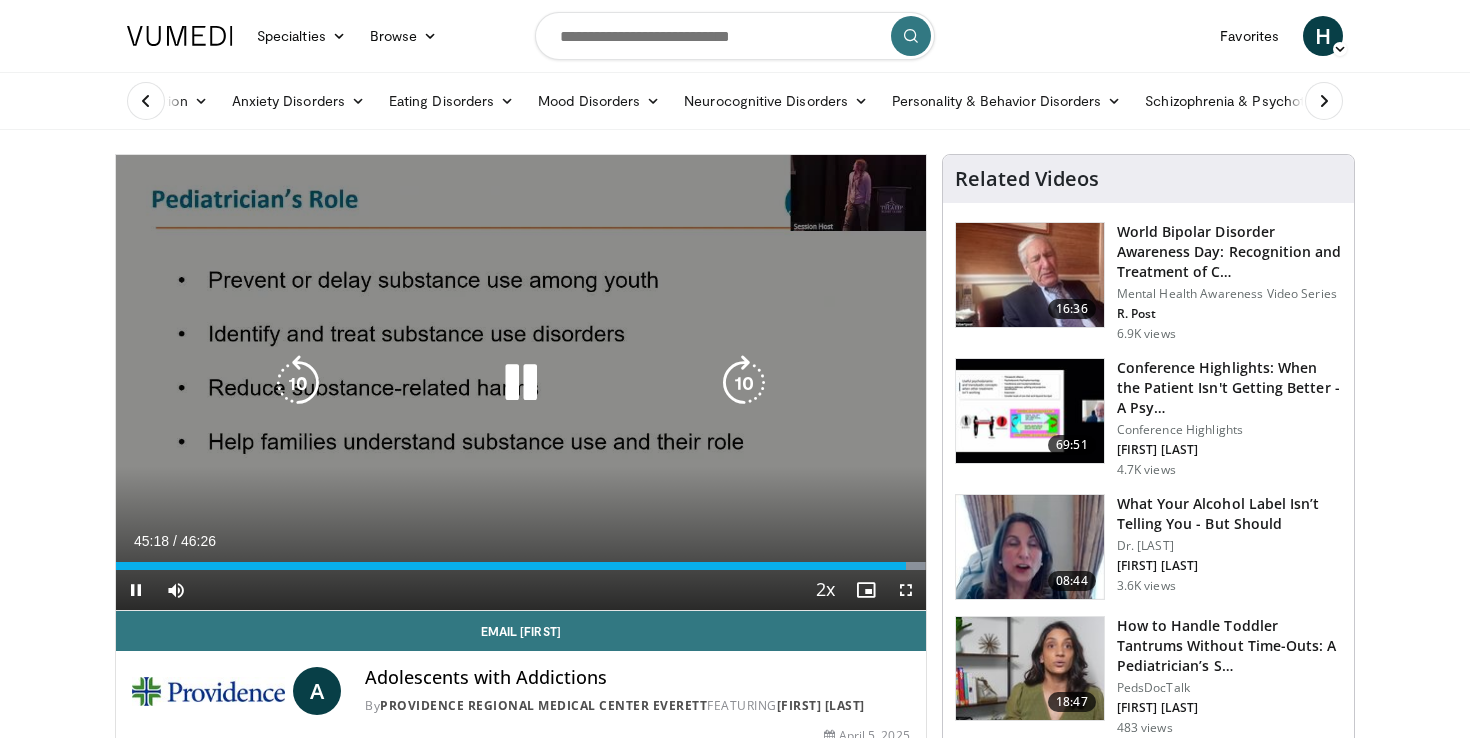 click on "60 seconds
Tap to unmute" at bounding box center (521, 382) 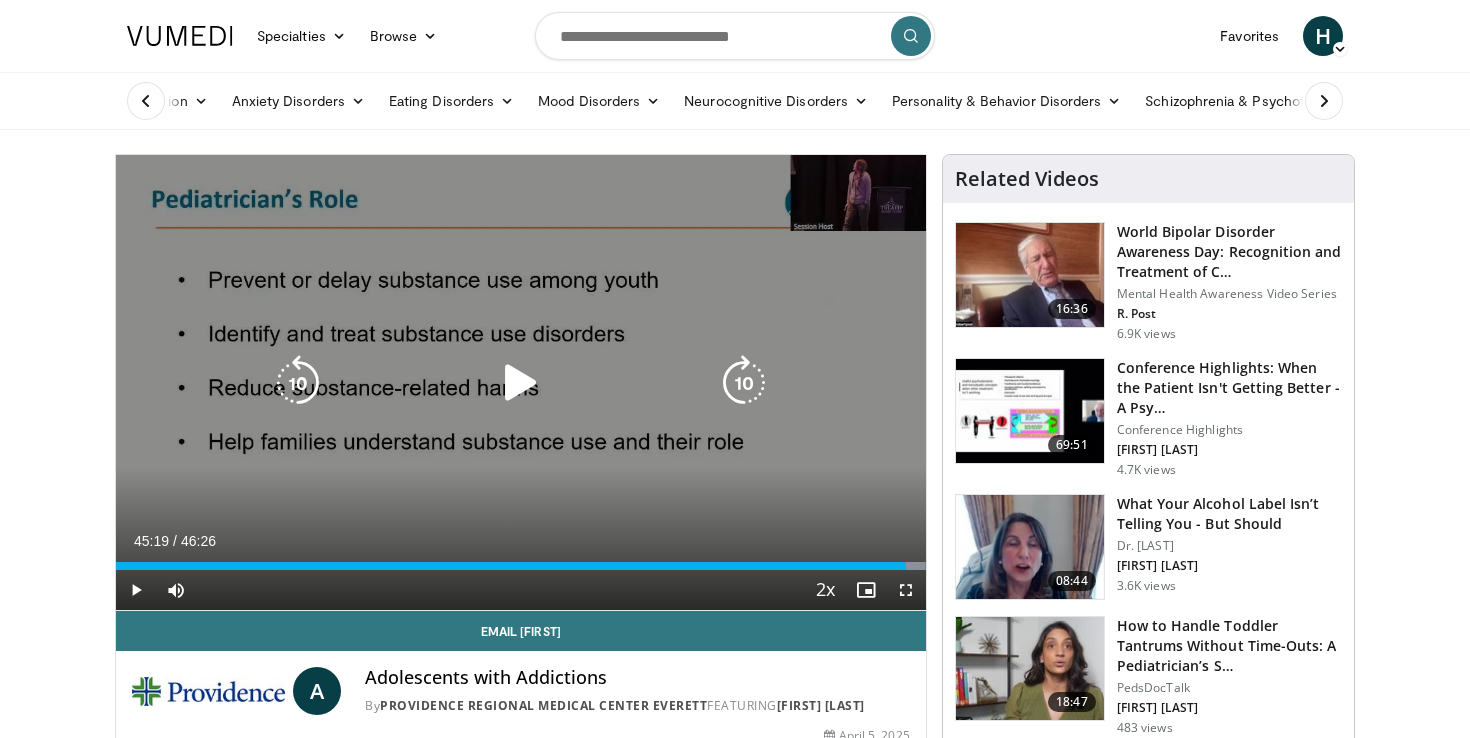 click on "60 seconds
Tap to unmute" at bounding box center [521, 382] 